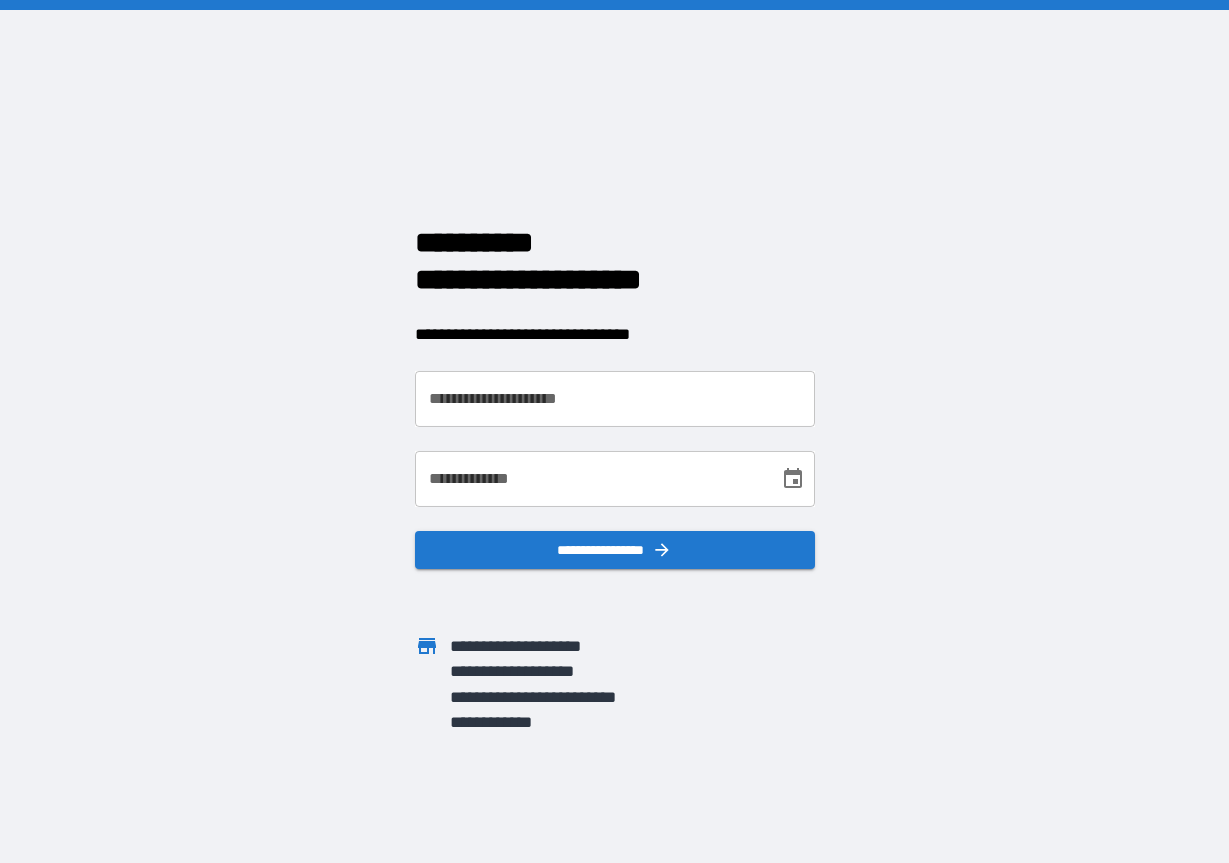 scroll, scrollTop: 0, scrollLeft: 0, axis: both 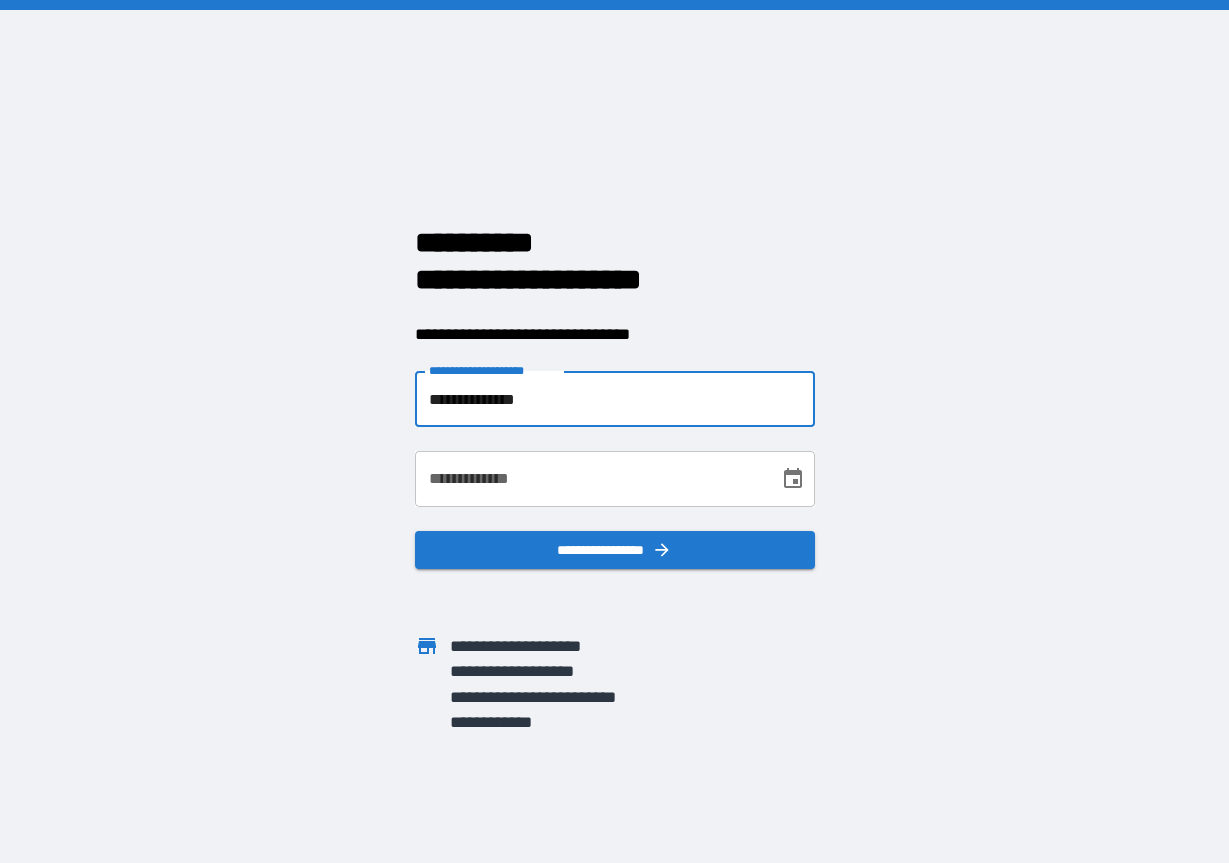 type on "**********" 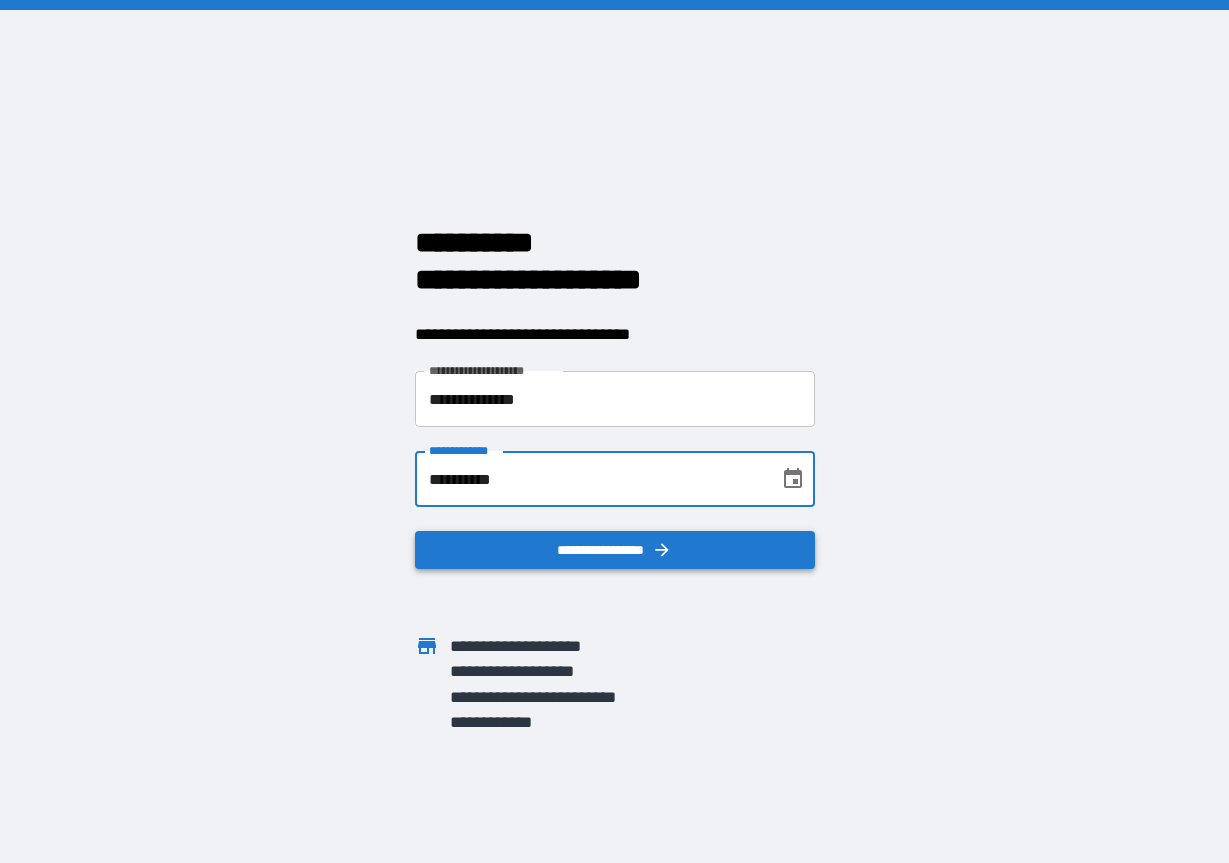 type on "**********" 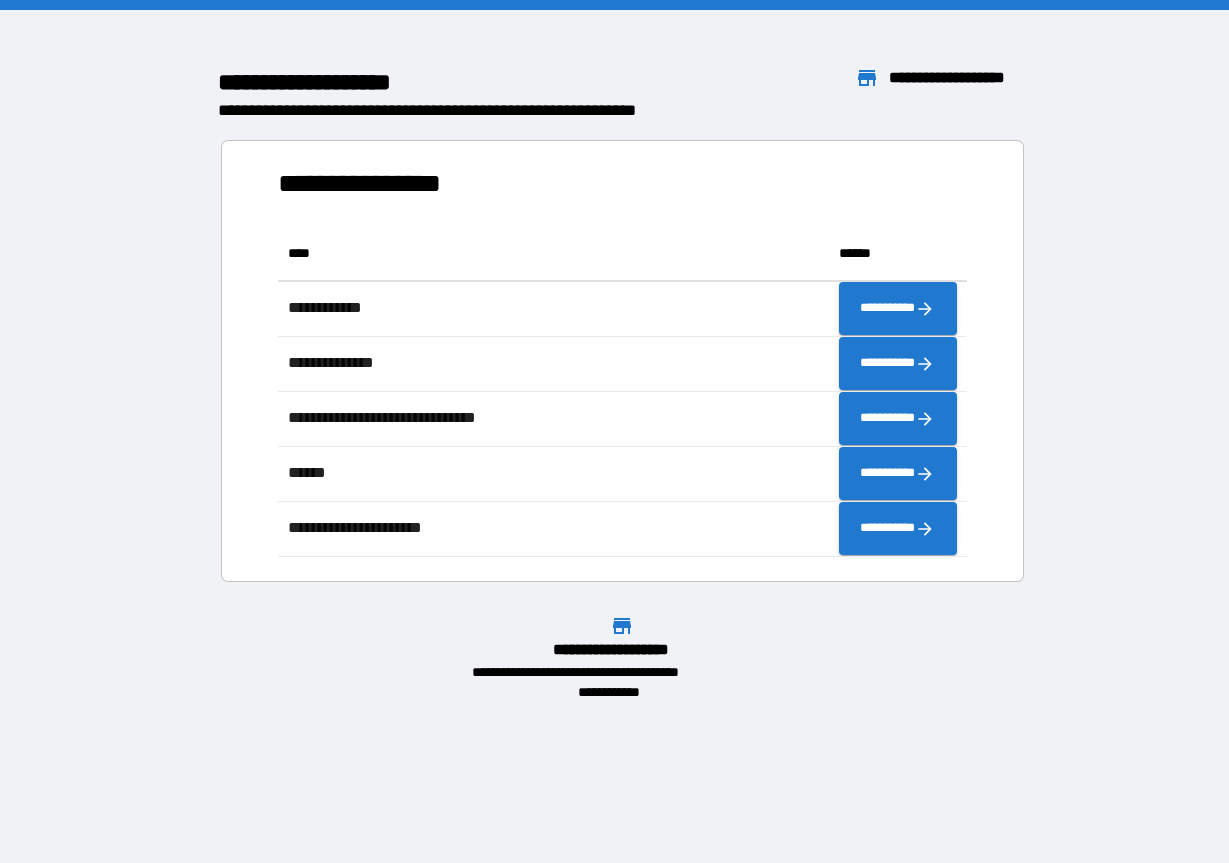 scroll, scrollTop: 1, scrollLeft: 1, axis: both 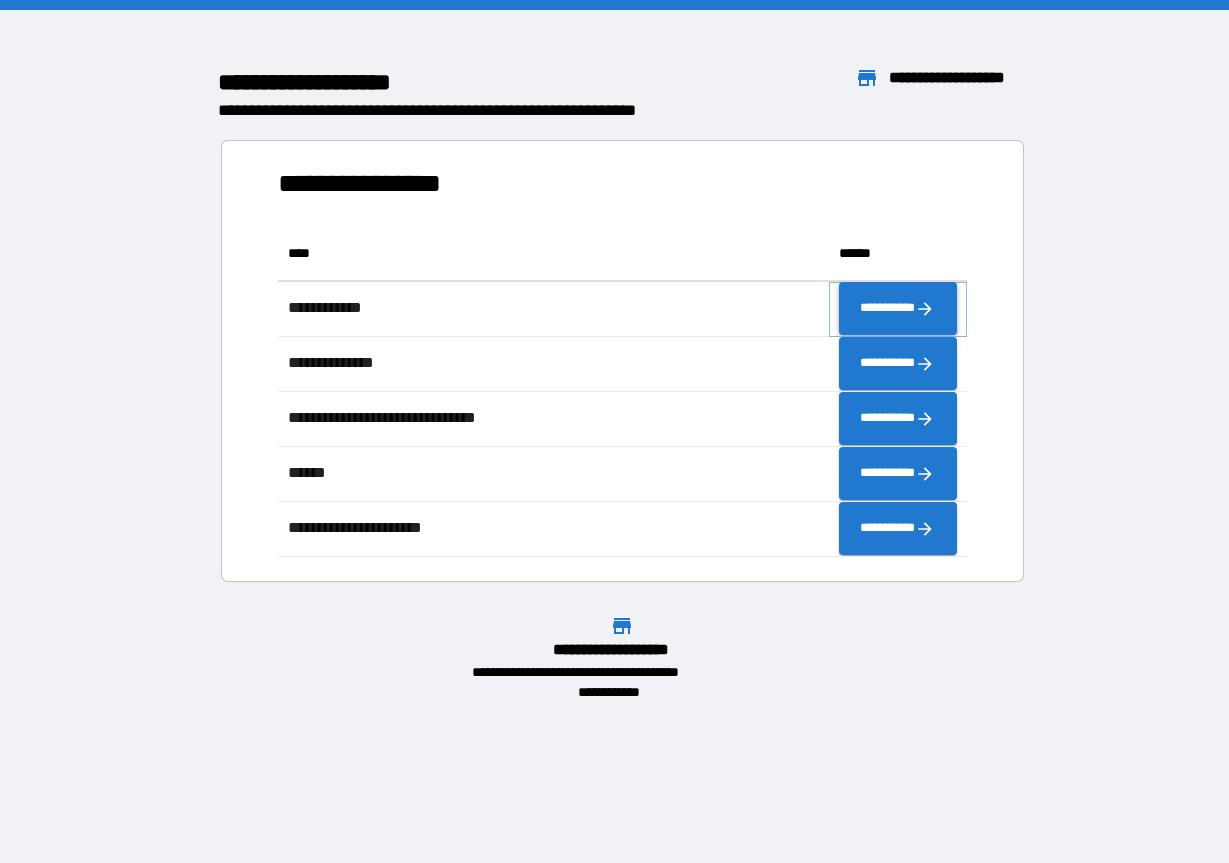 click on "**********" at bounding box center [898, 309] 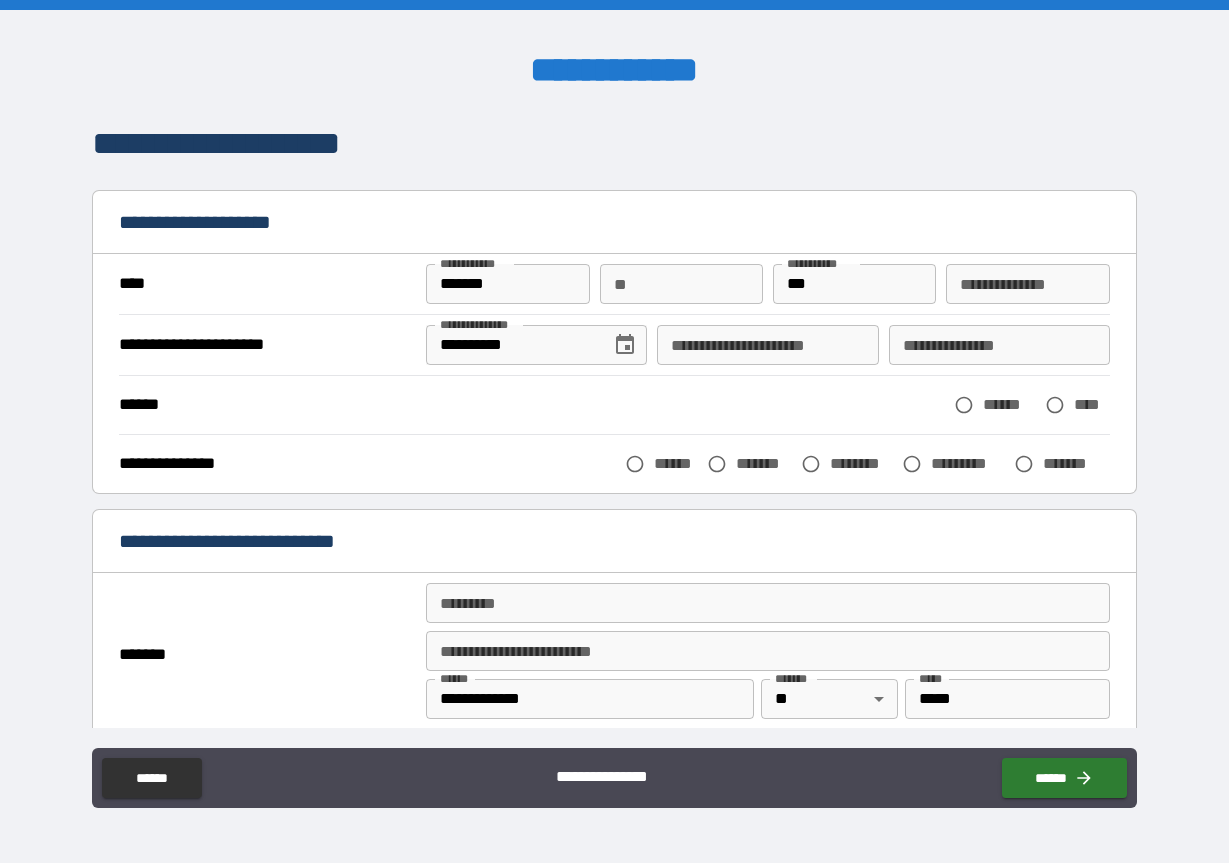 click on "**" at bounding box center (681, 284) 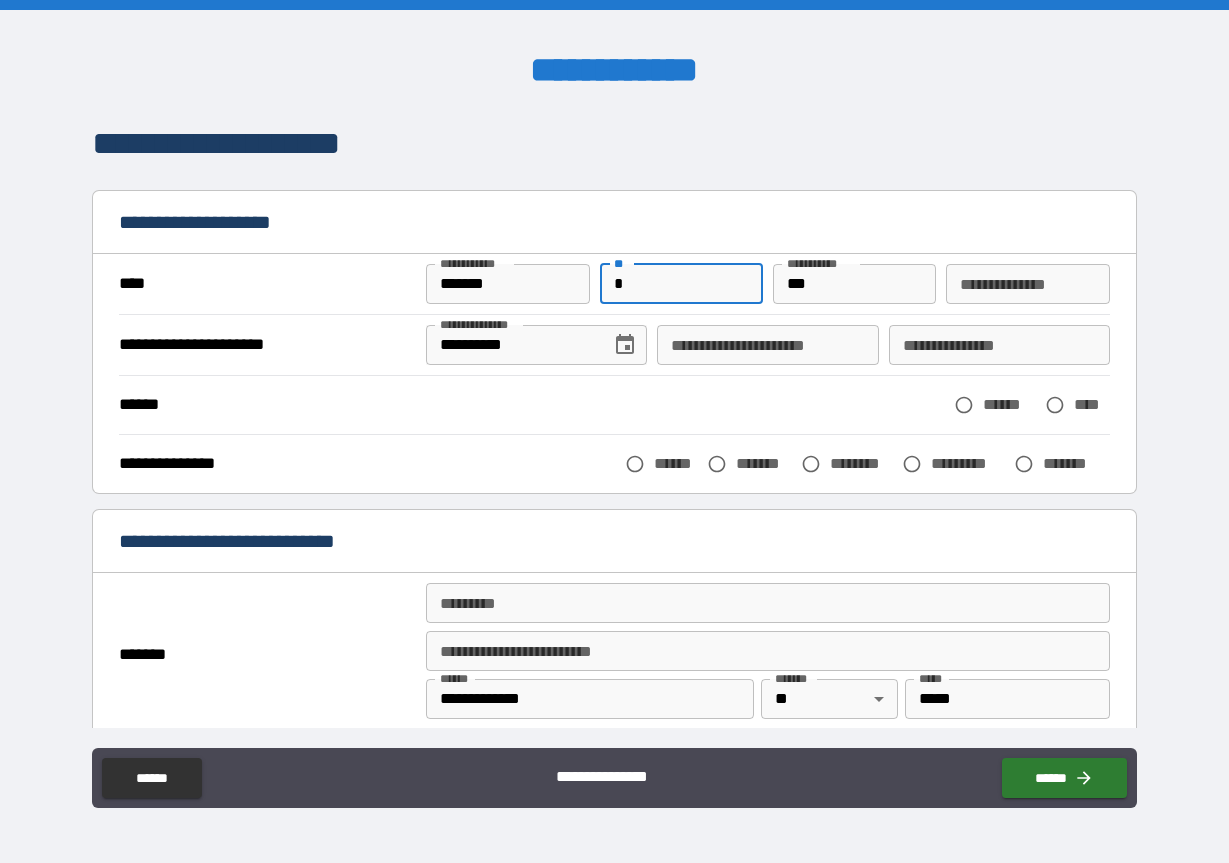 type on "*" 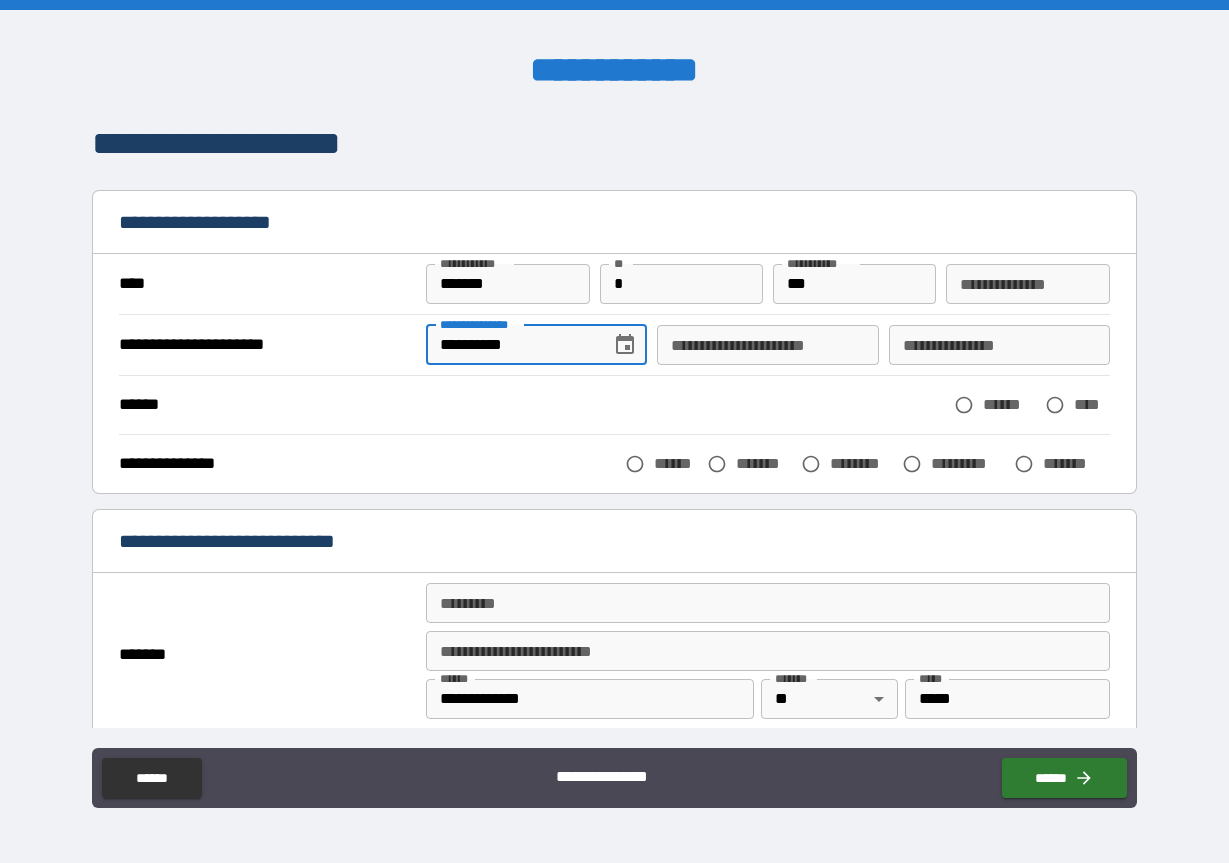 type 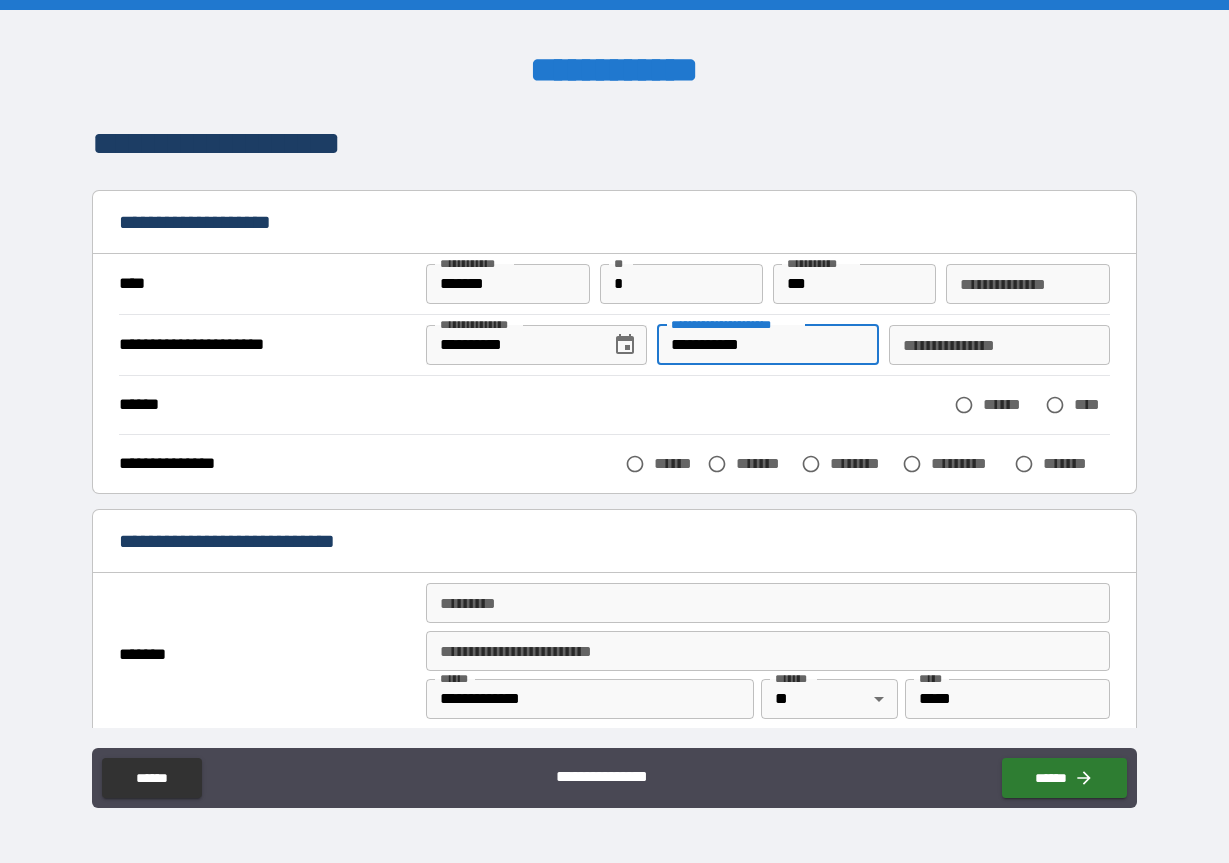 type on "**********" 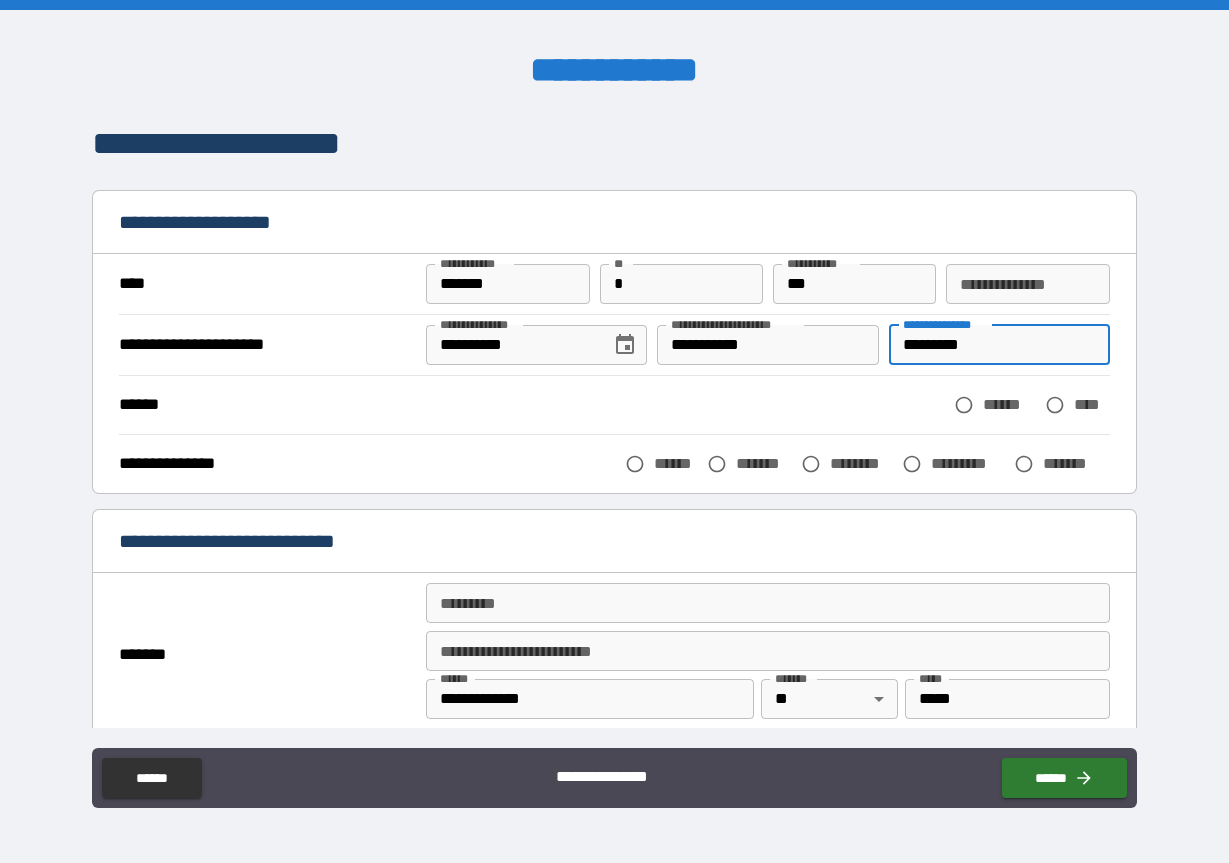 type on "*********" 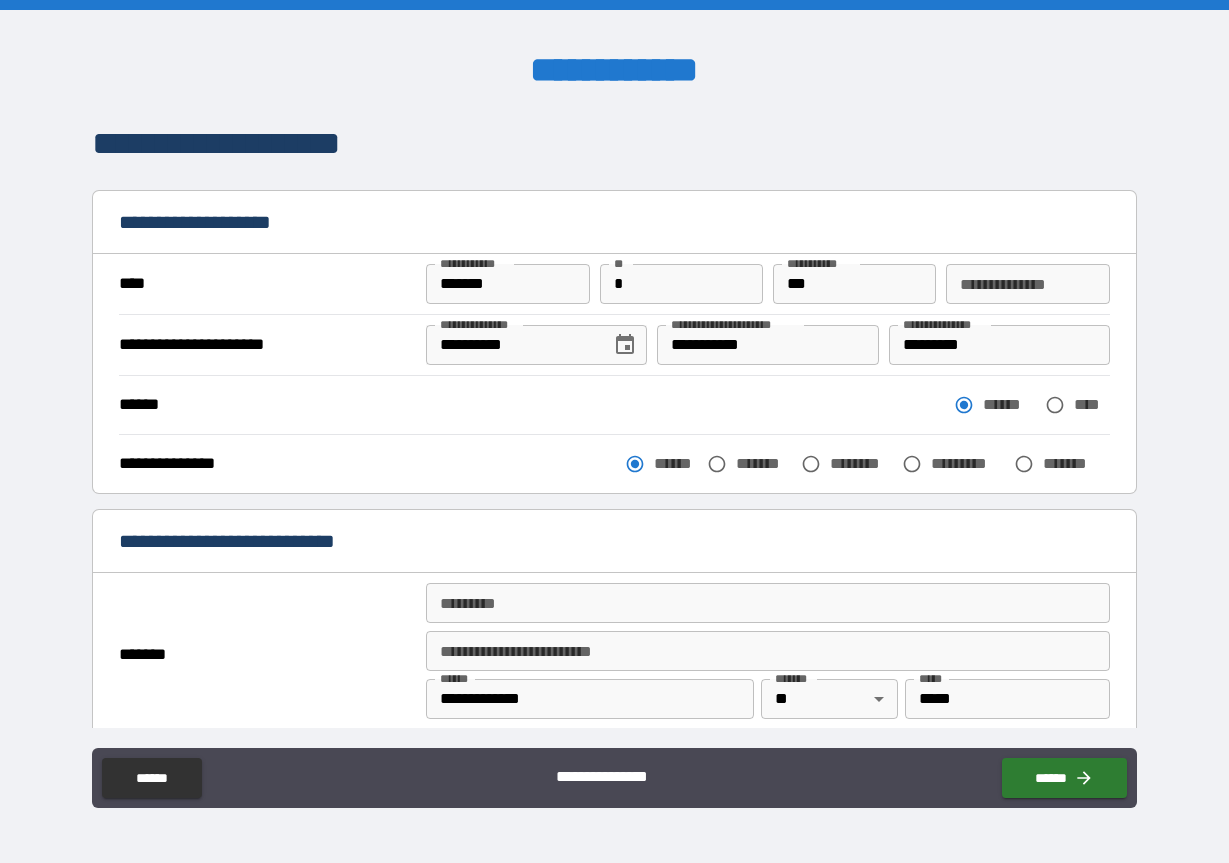 click on "*******   *" at bounding box center [767, 603] 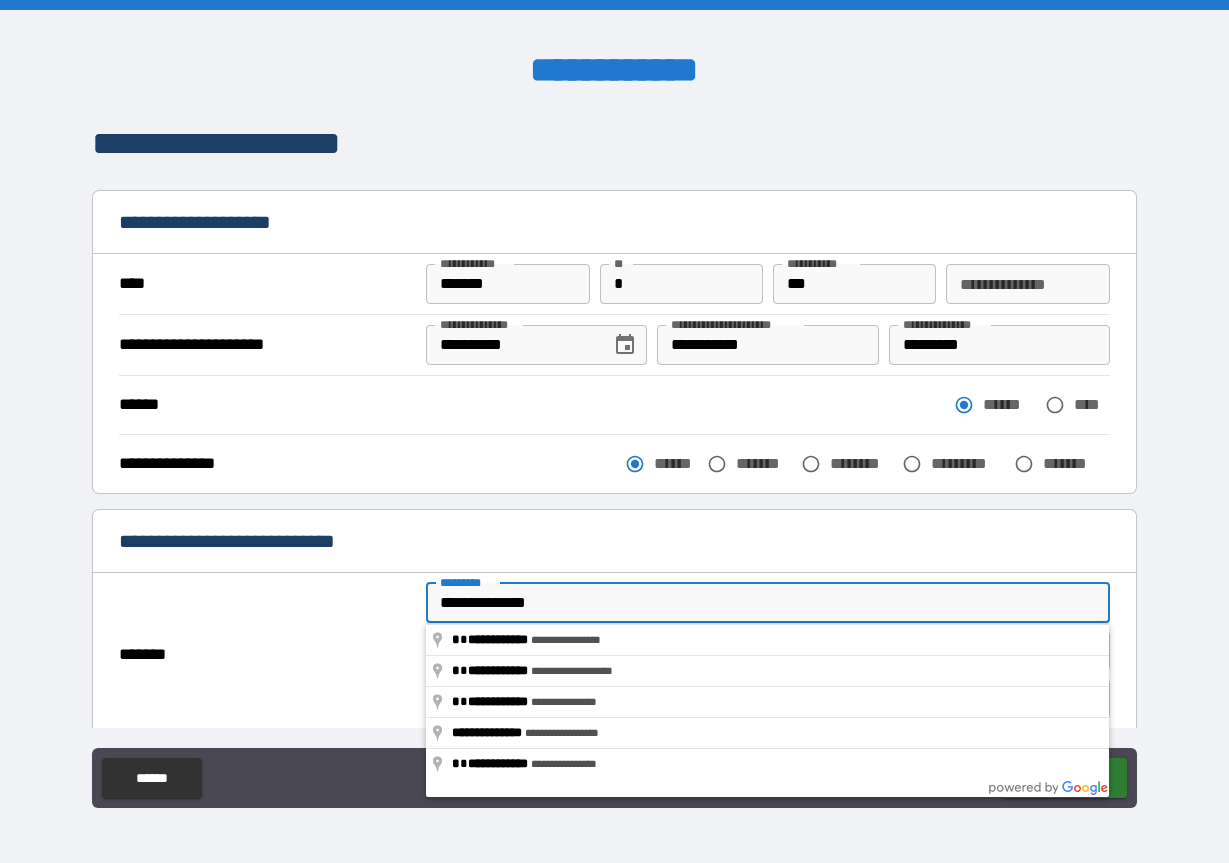 type on "**********" 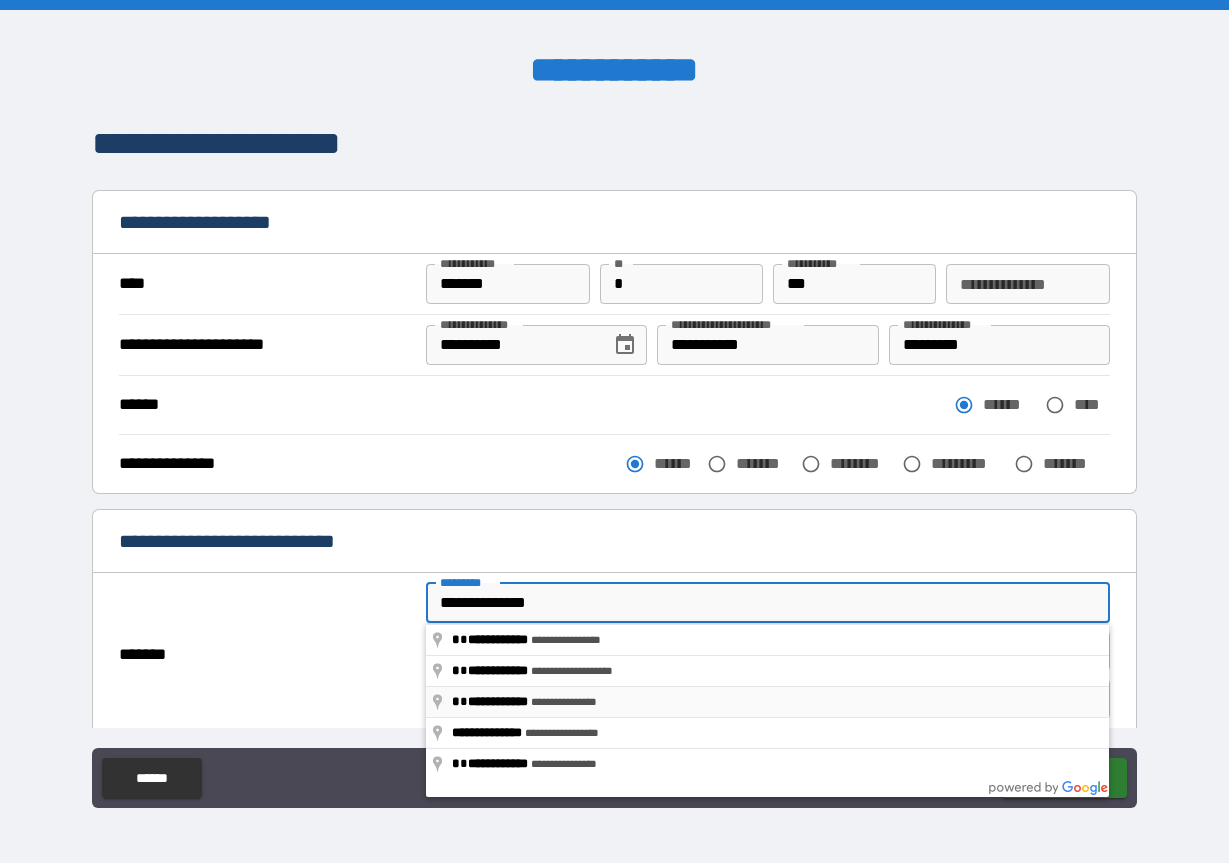 type on "*****" 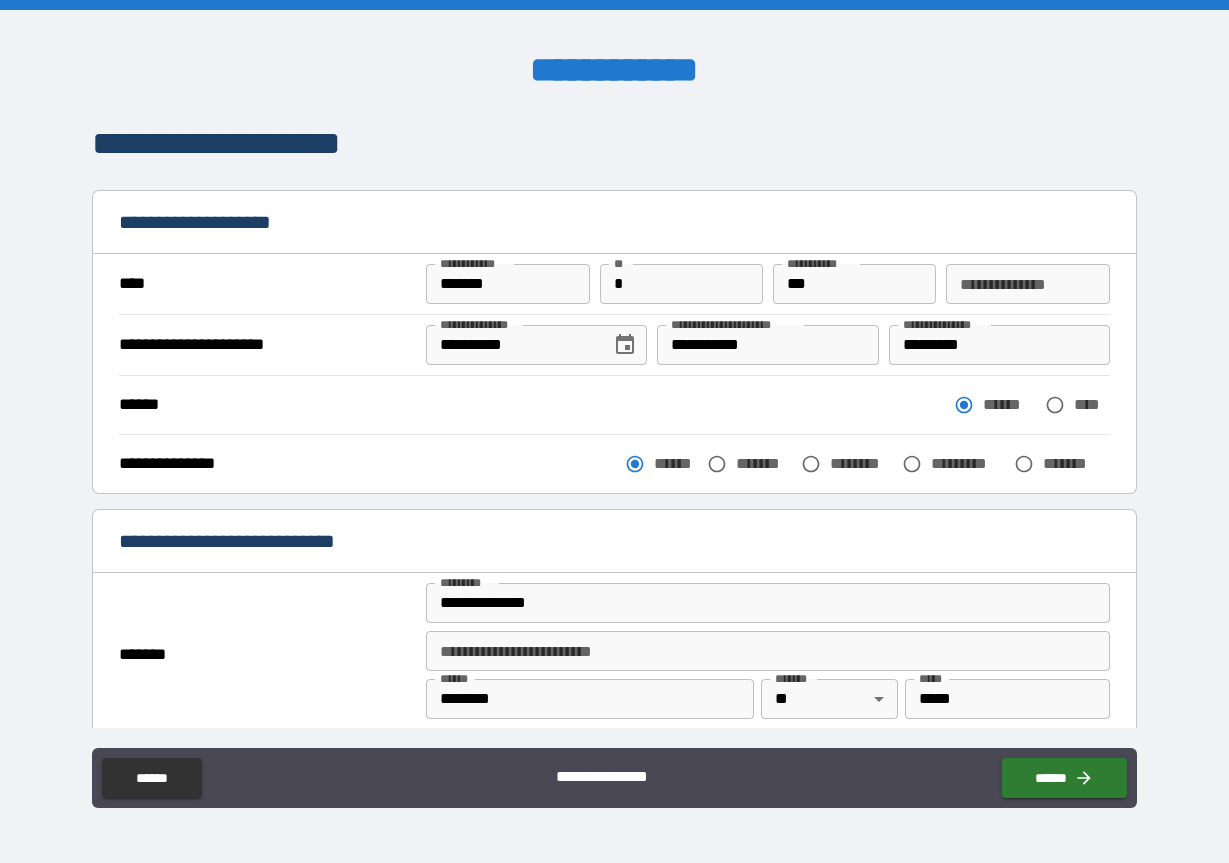 type on "**********" 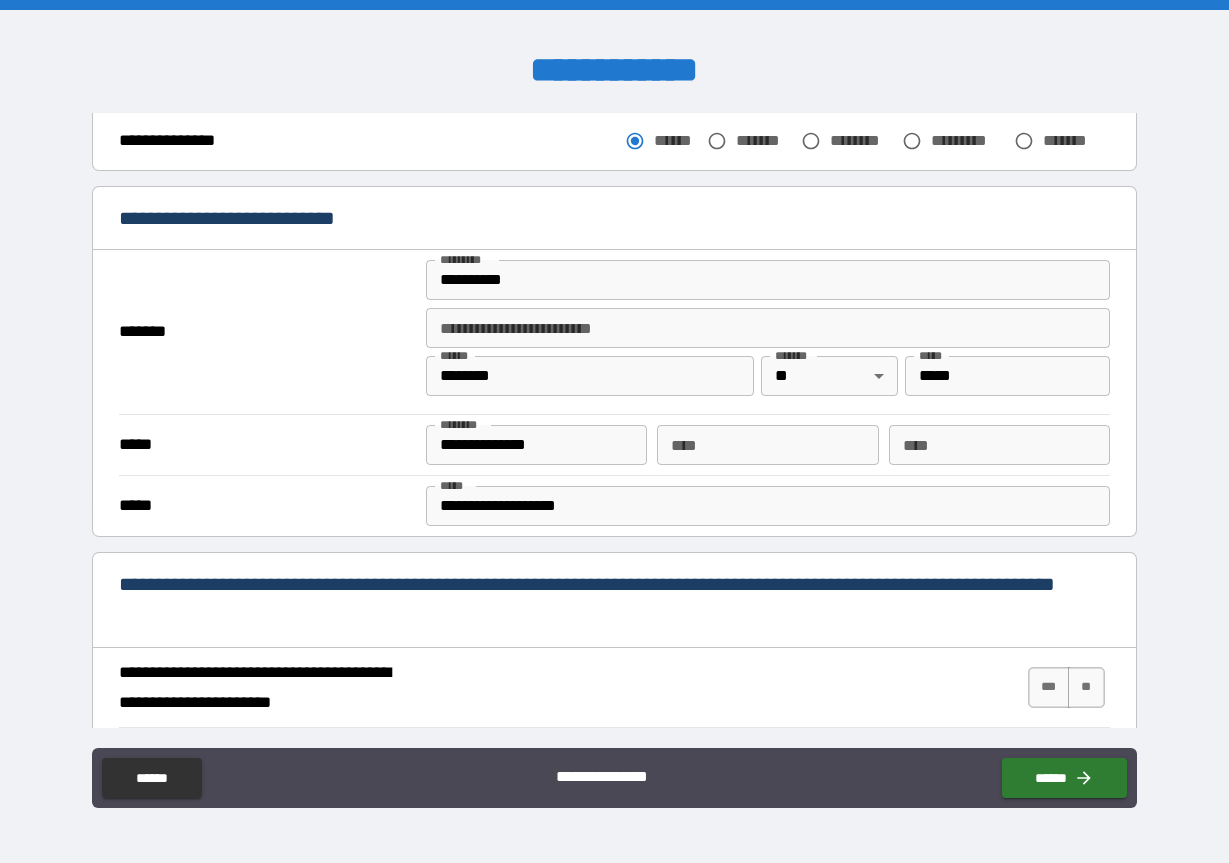 scroll, scrollTop: 342, scrollLeft: 0, axis: vertical 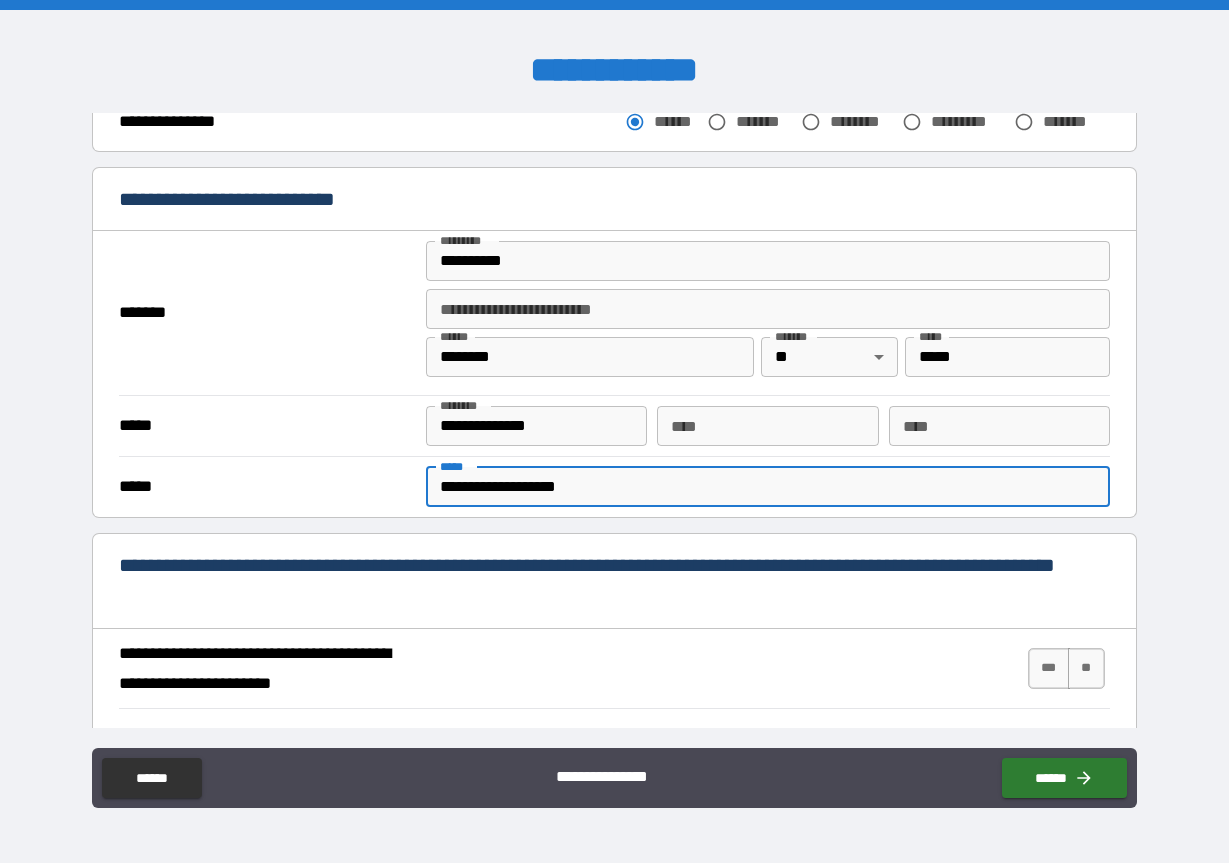 click on "**********" at bounding box center (767, 487) 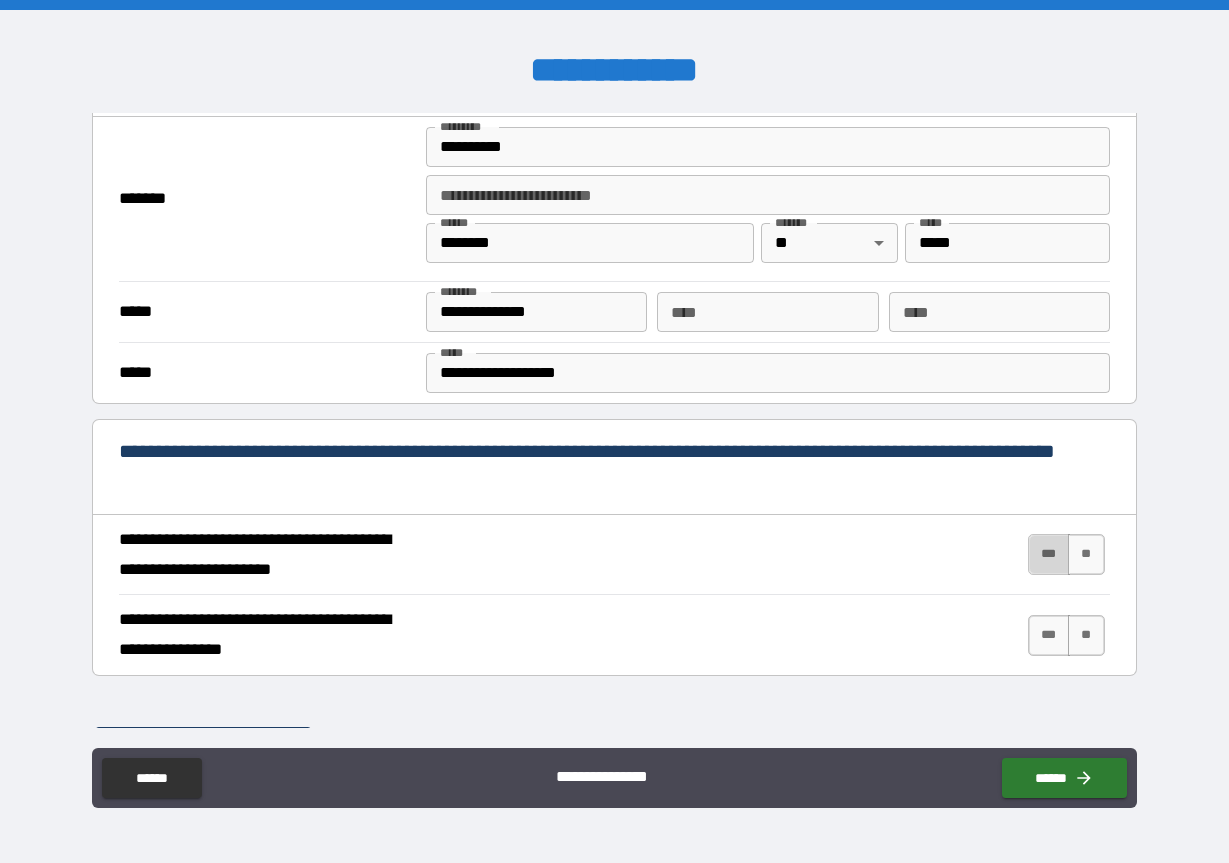 click on "***" at bounding box center (1049, 554) 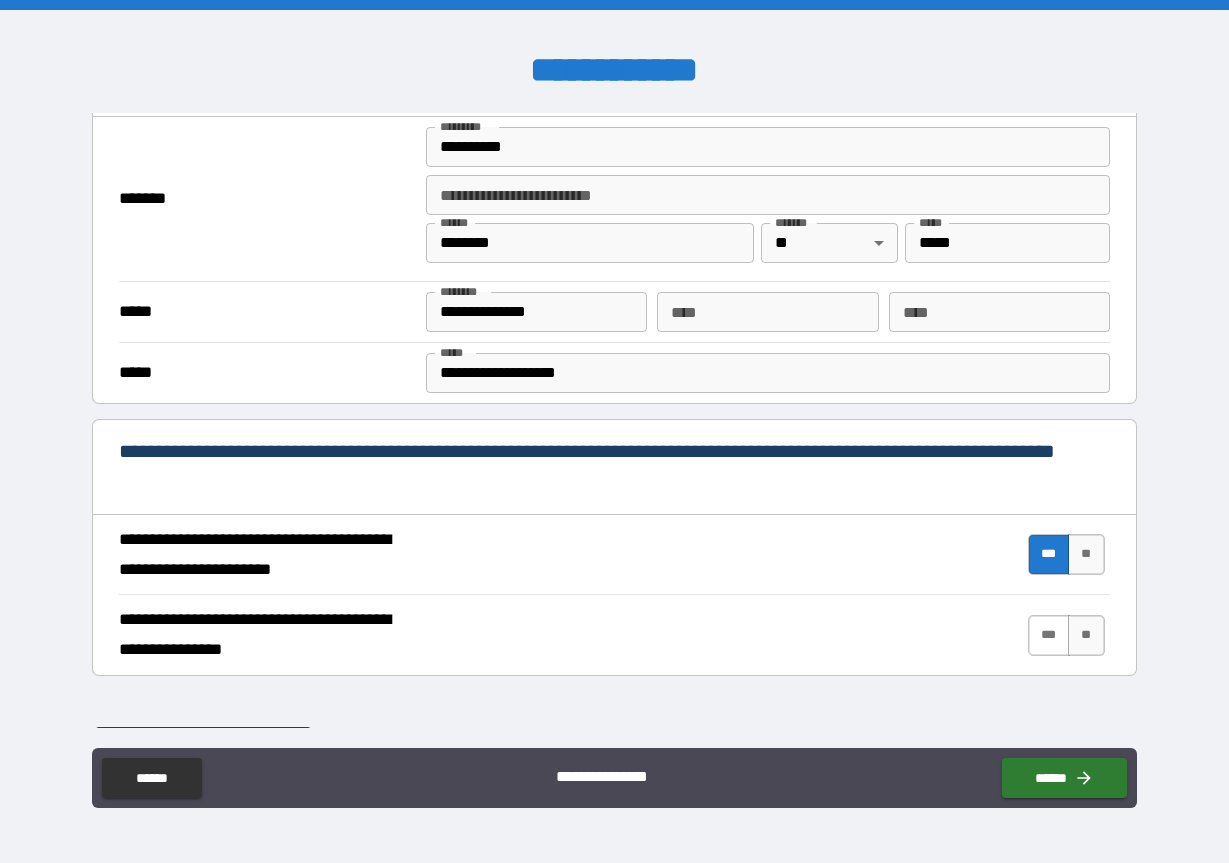 click on "***" at bounding box center (1049, 635) 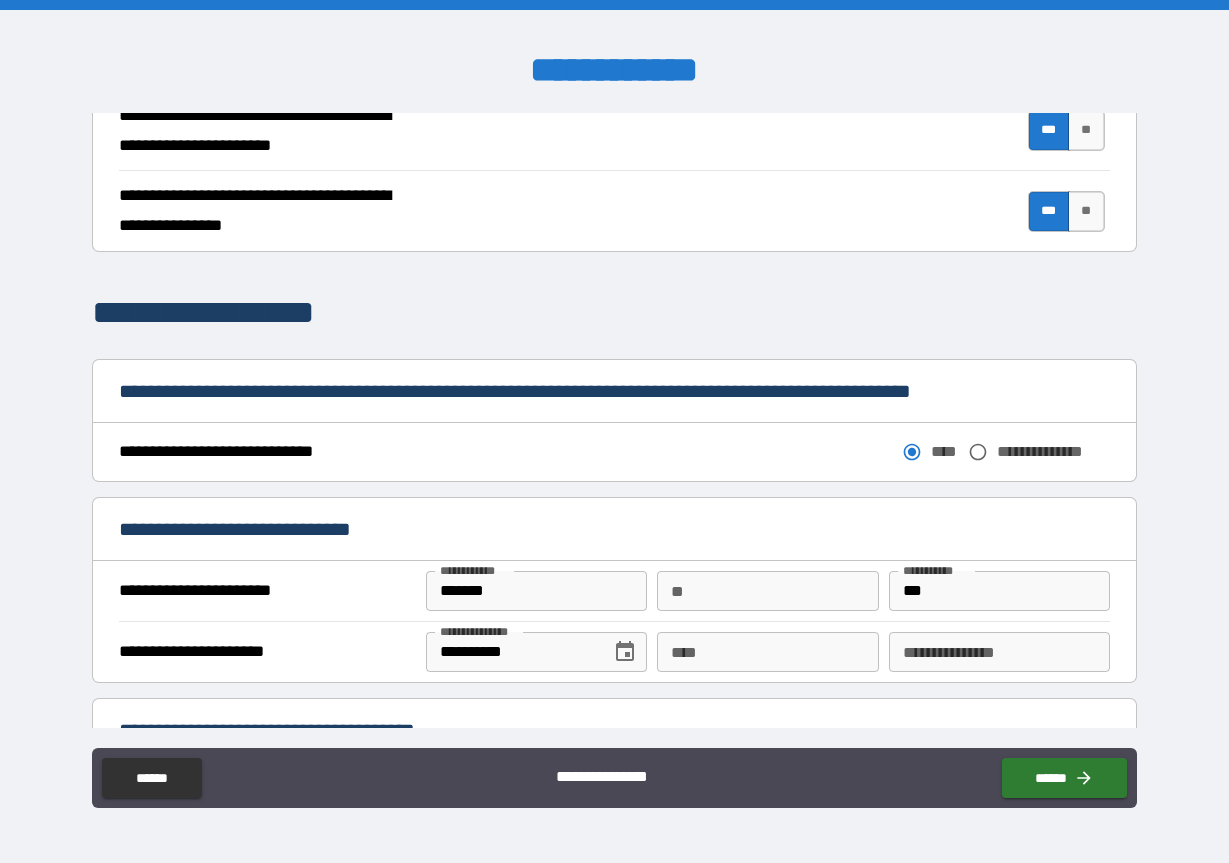scroll, scrollTop: 912, scrollLeft: 0, axis: vertical 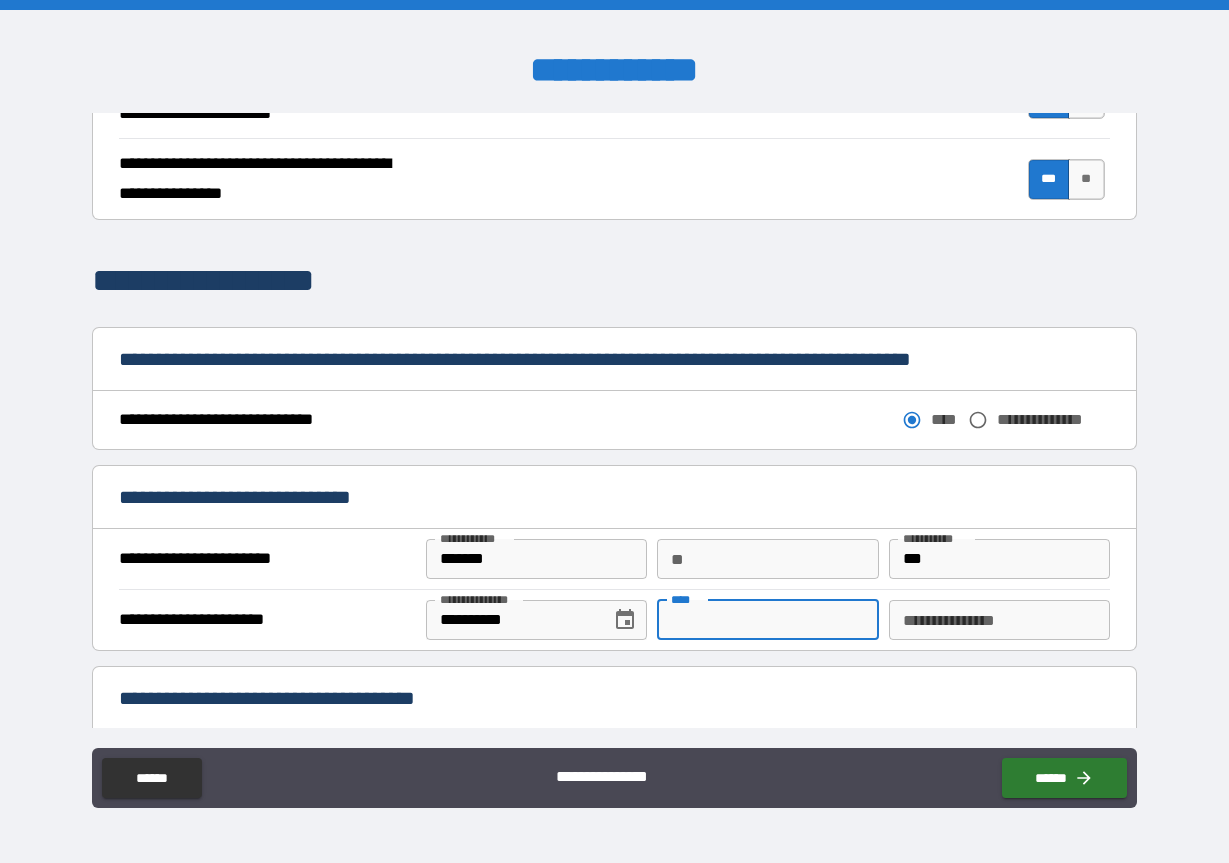 click on "****" at bounding box center (767, 620) 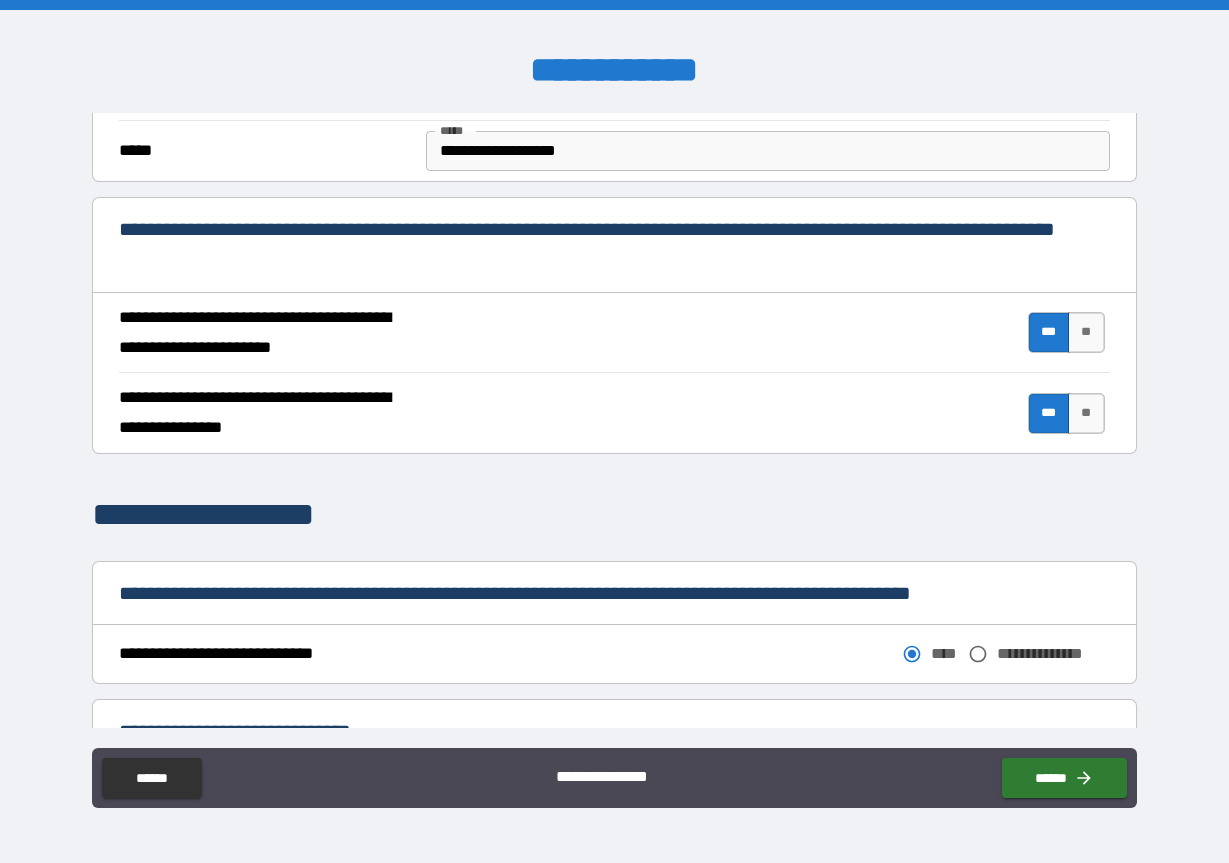scroll, scrollTop: 912, scrollLeft: 0, axis: vertical 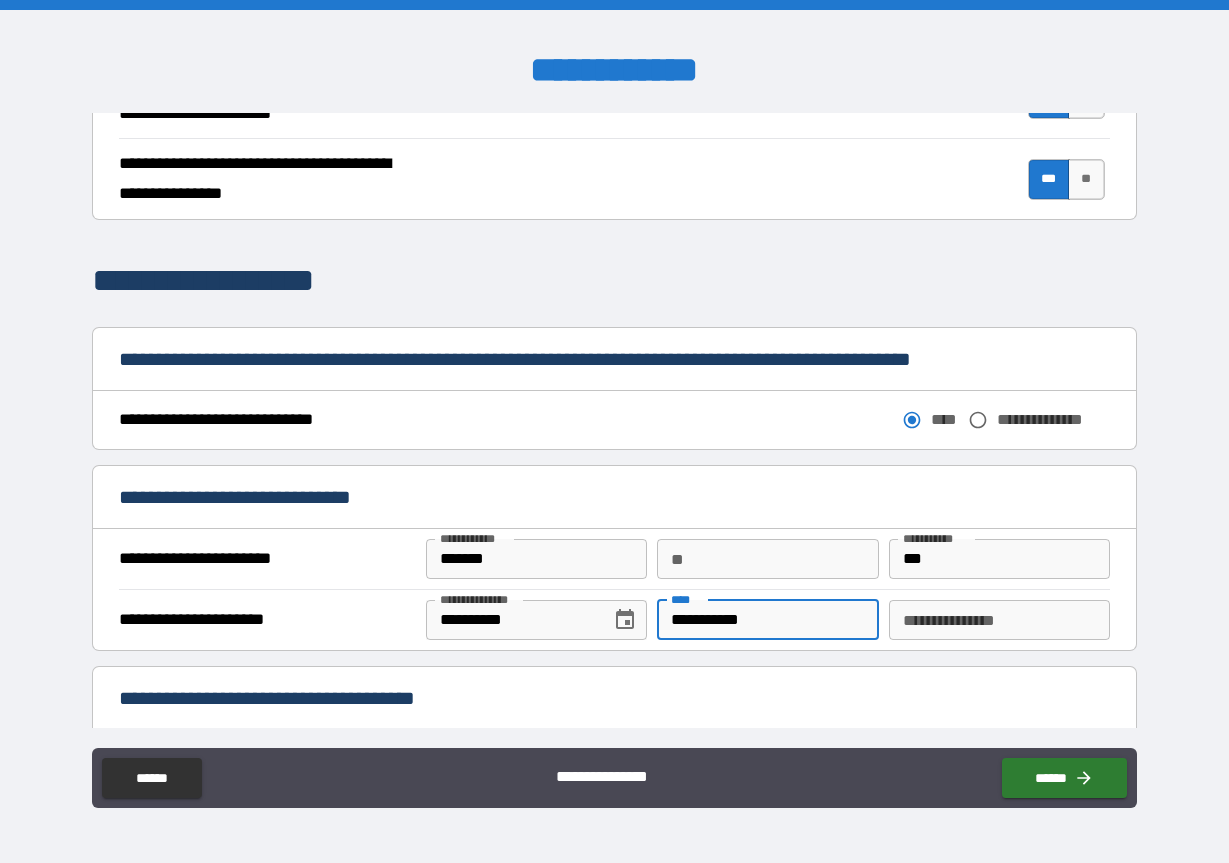 type on "**********" 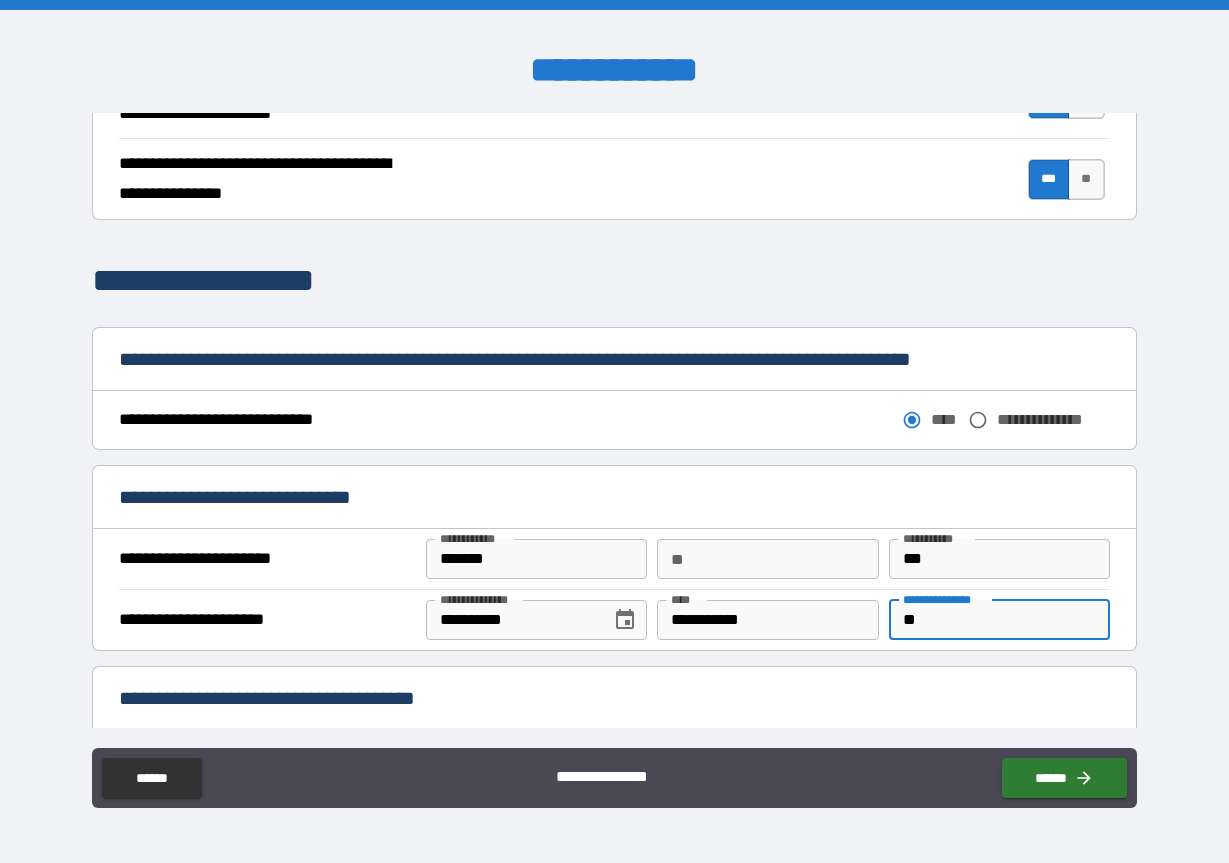 type on "*" 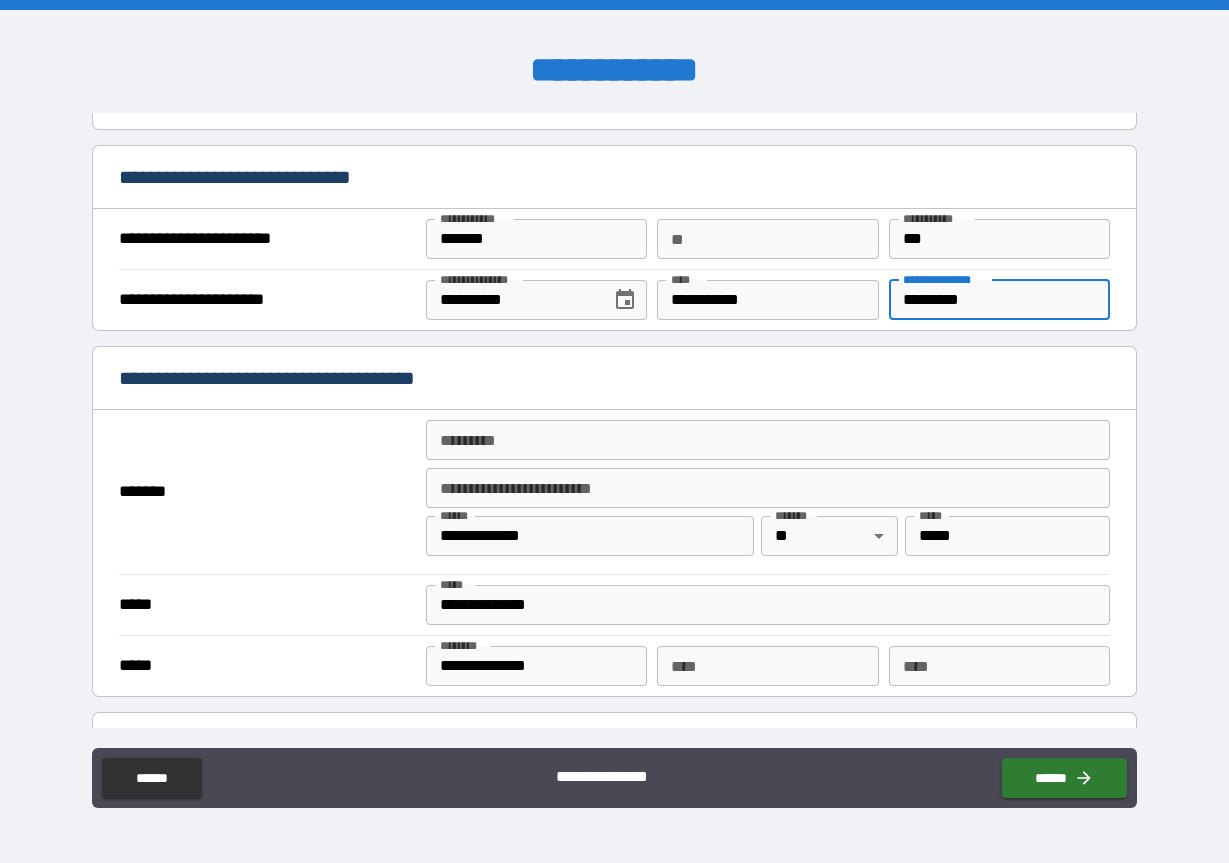 scroll, scrollTop: 1254, scrollLeft: 0, axis: vertical 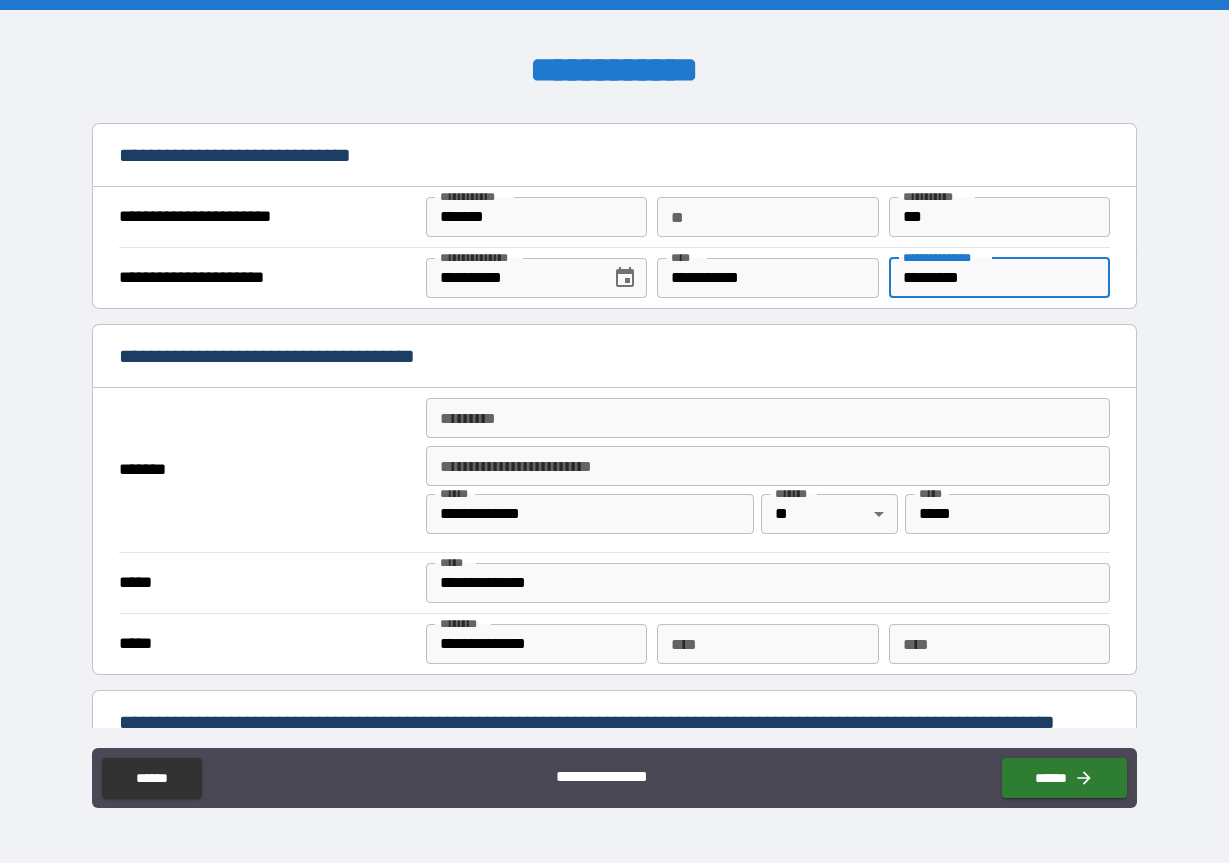 type on "*********" 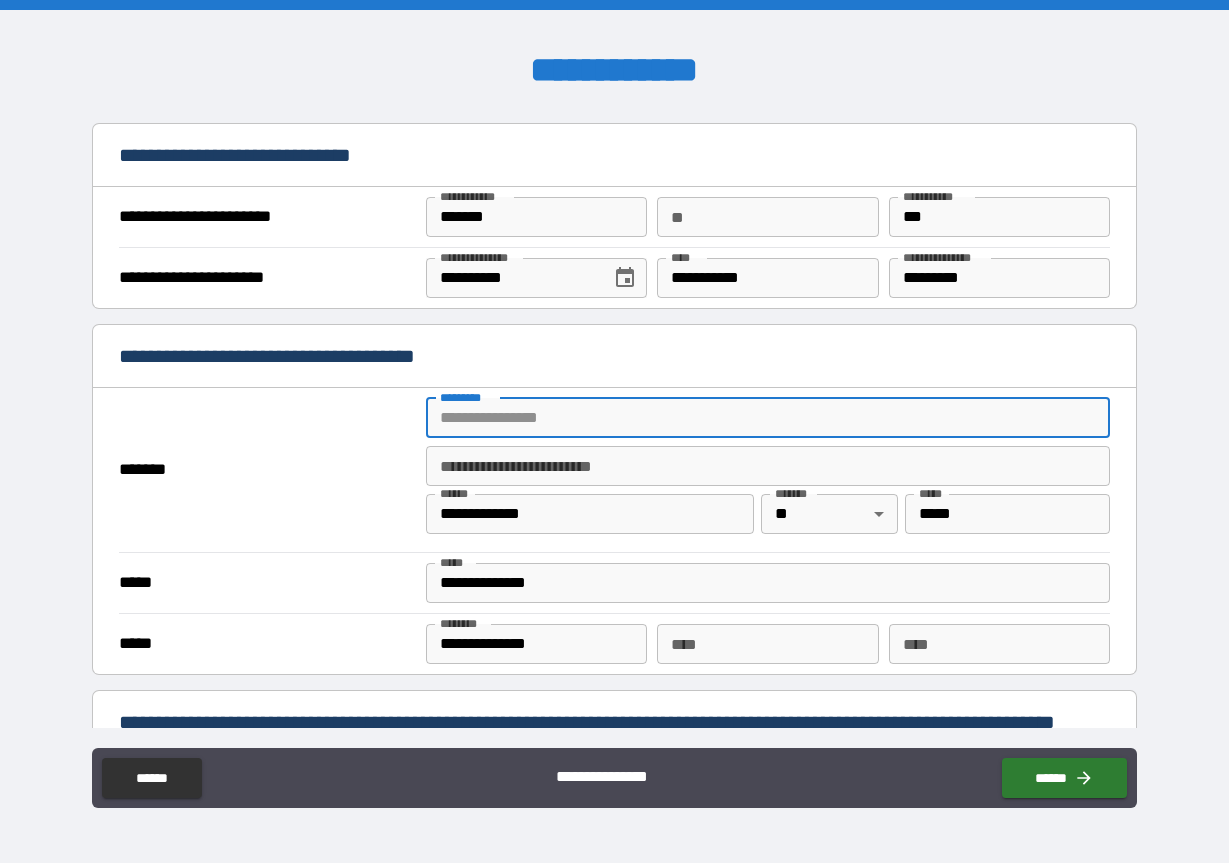 click on "*******   *" at bounding box center (767, 418) 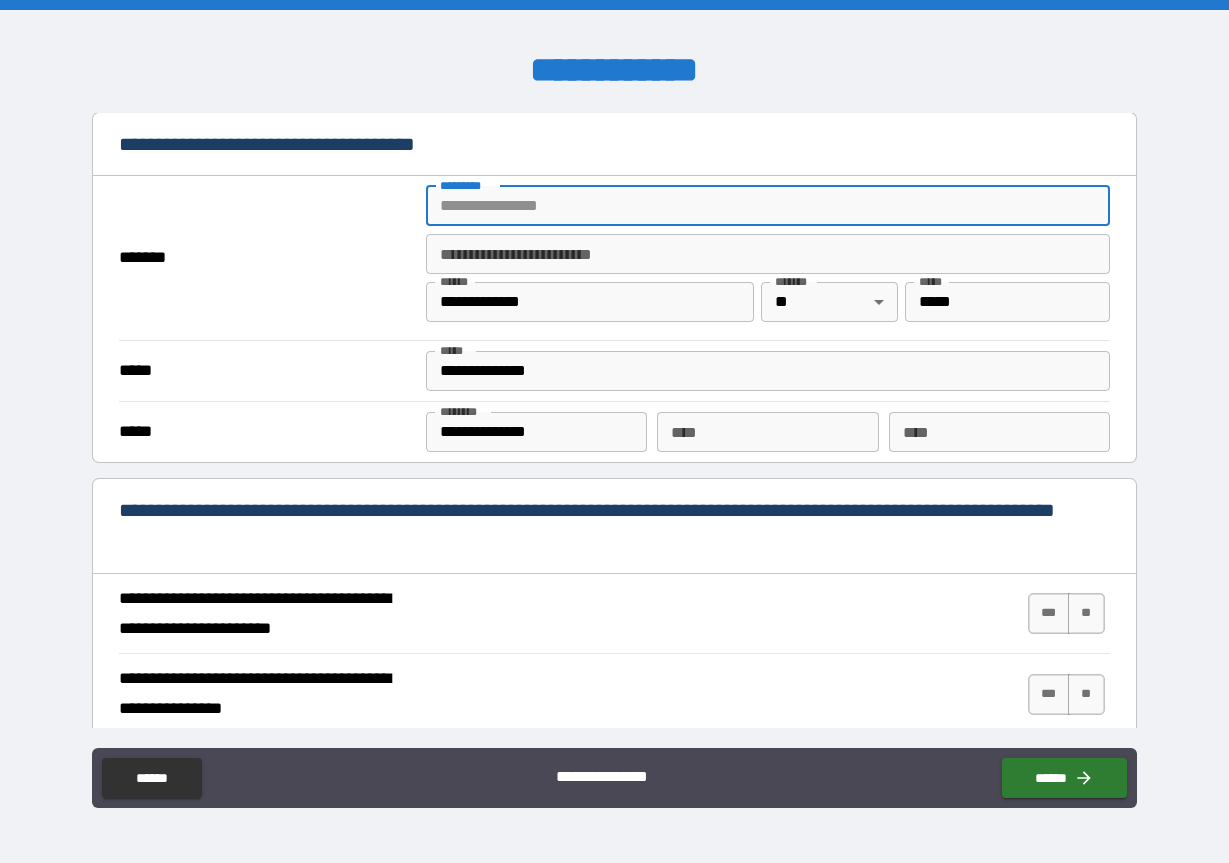 scroll, scrollTop: 1482, scrollLeft: 0, axis: vertical 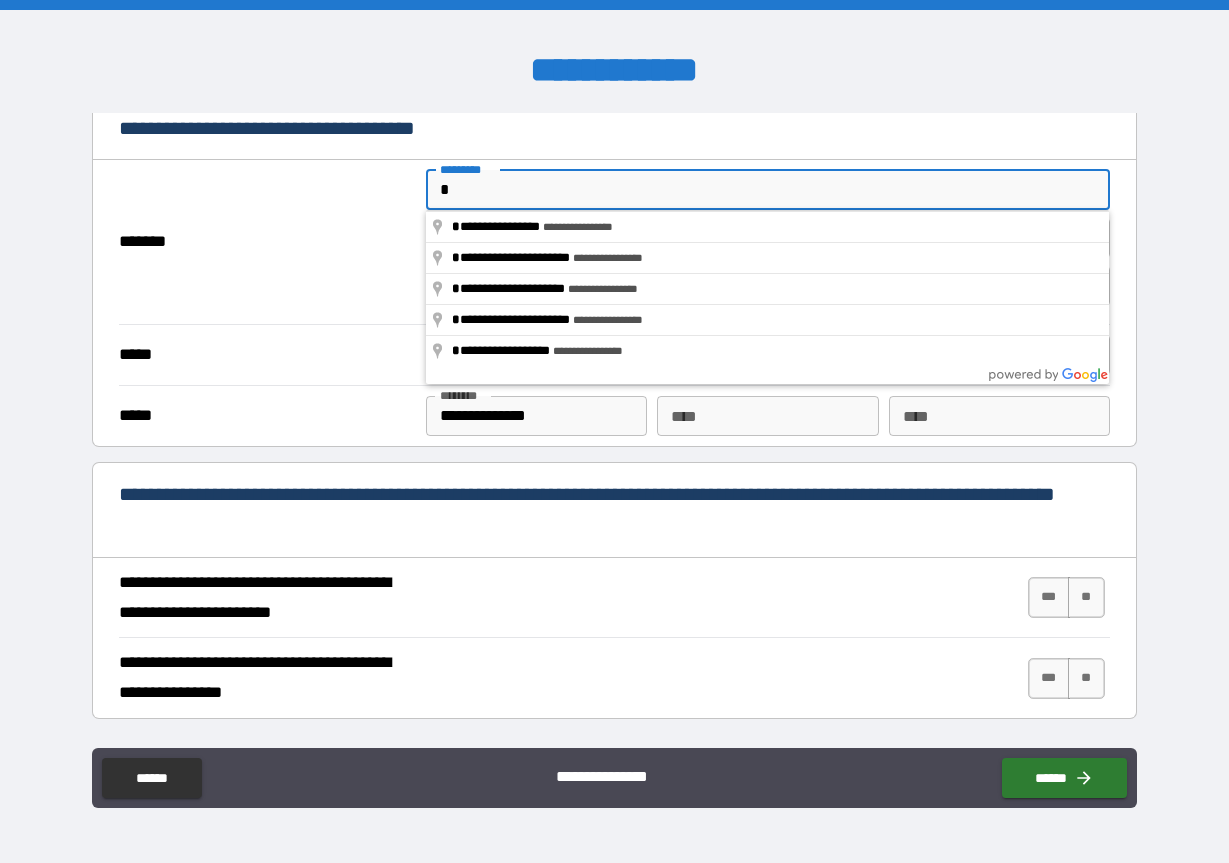 type on "*" 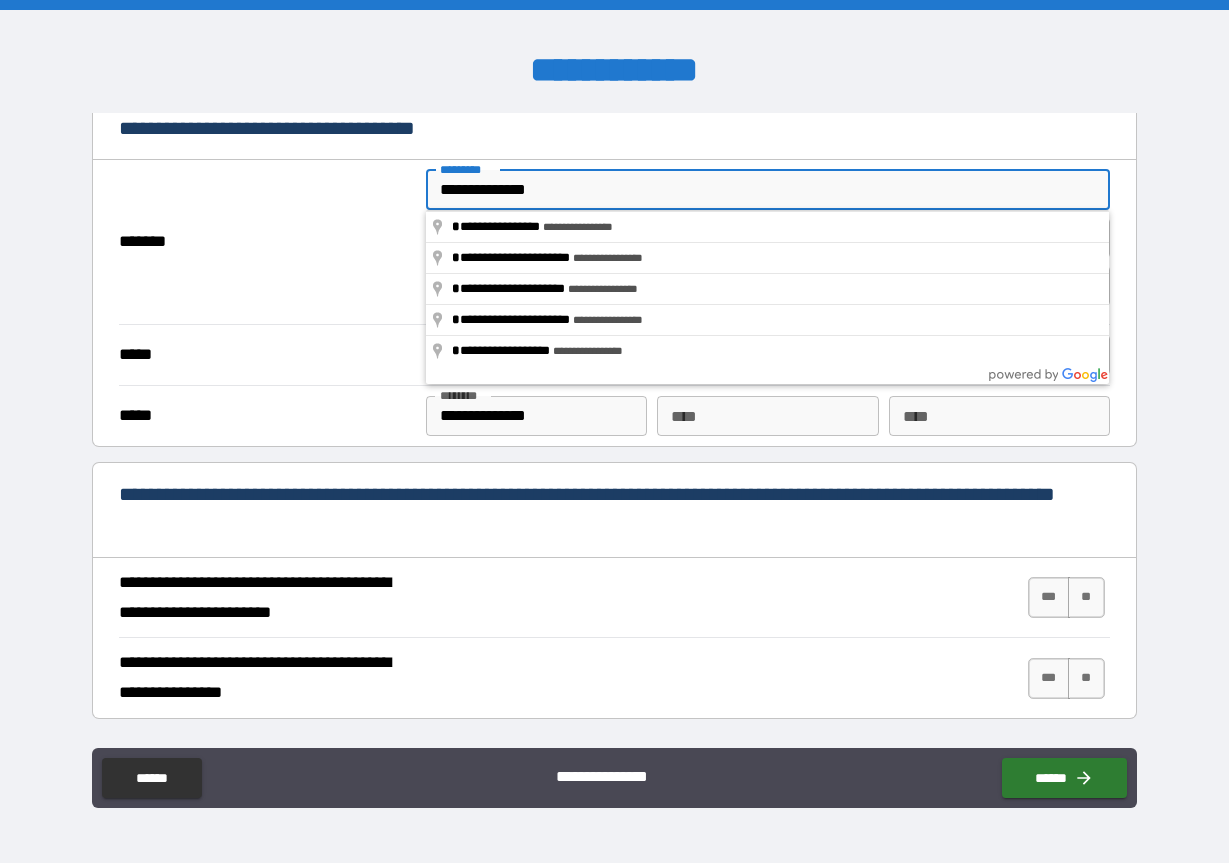 type on "********" 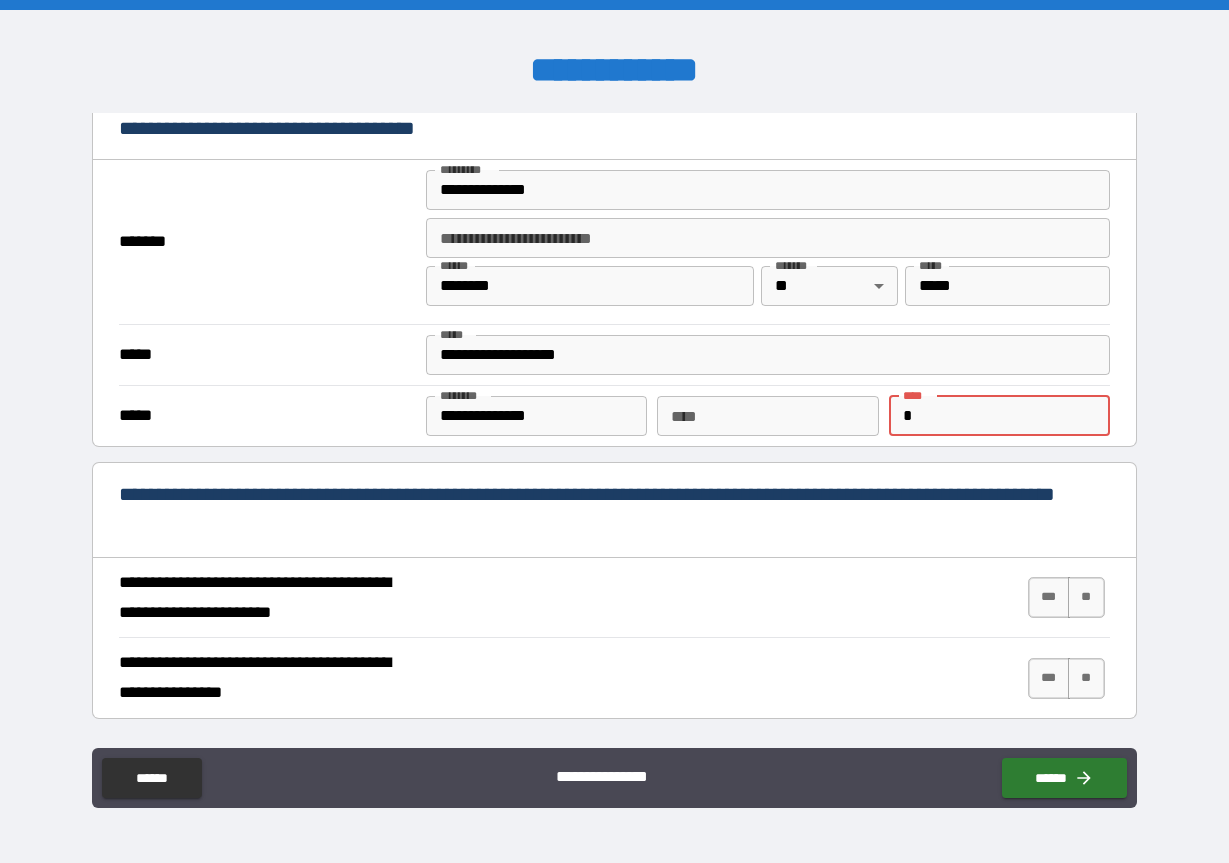 click on "*" at bounding box center [999, 416] 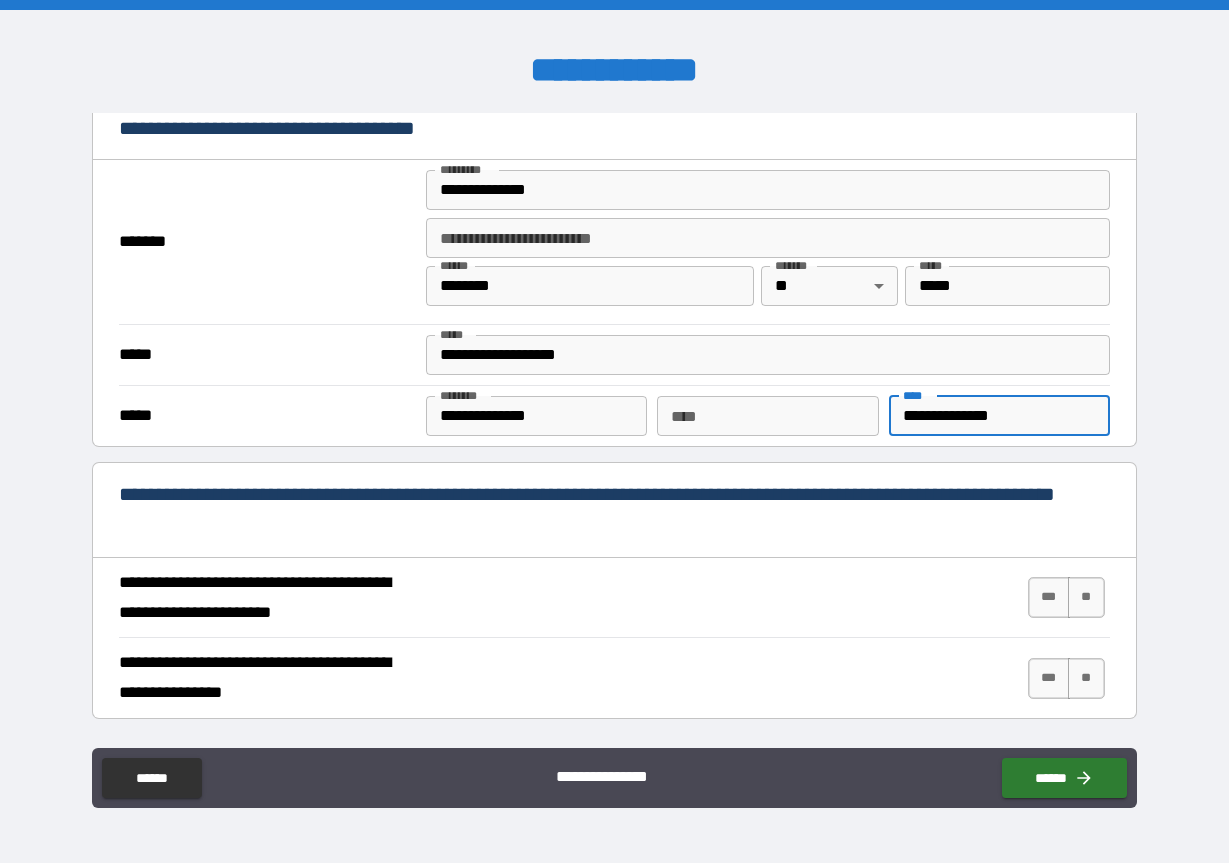 scroll, scrollTop: 1596, scrollLeft: 0, axis: vertical 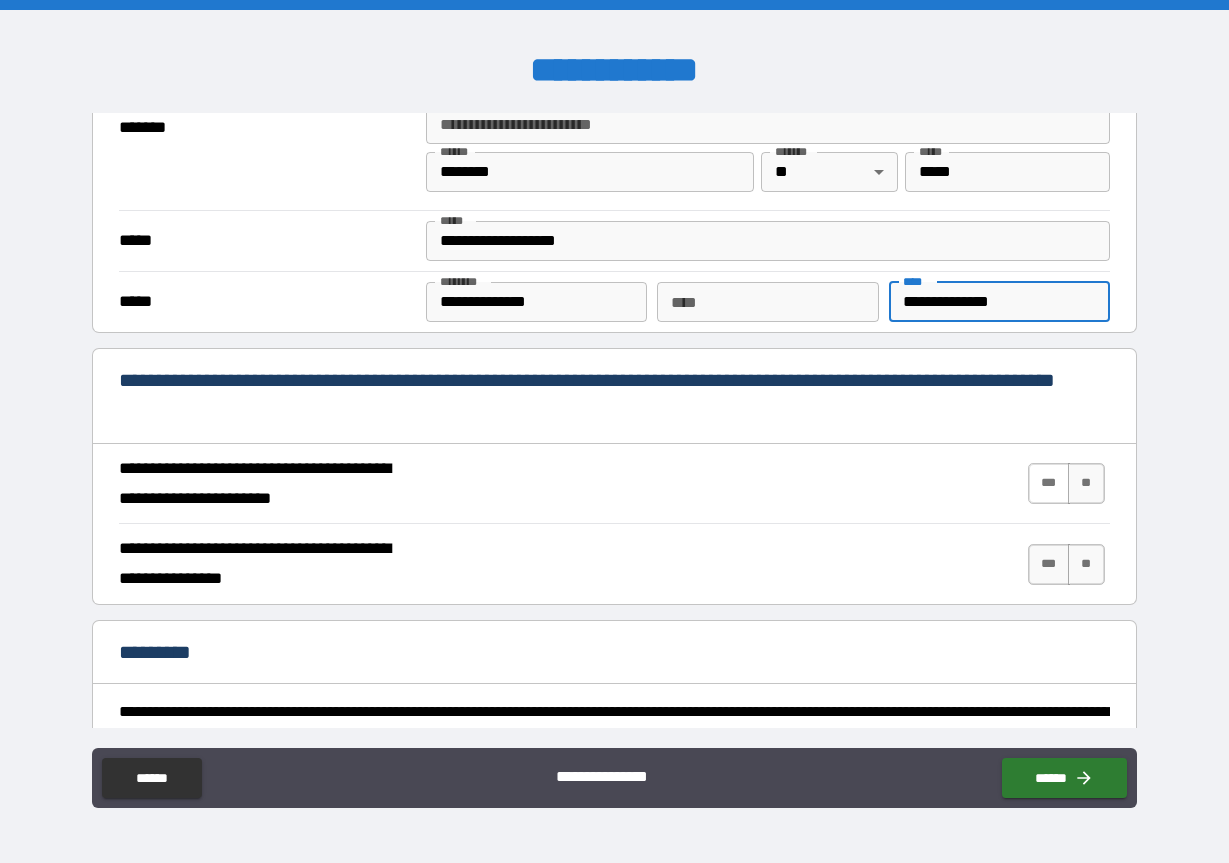 type on "**********" 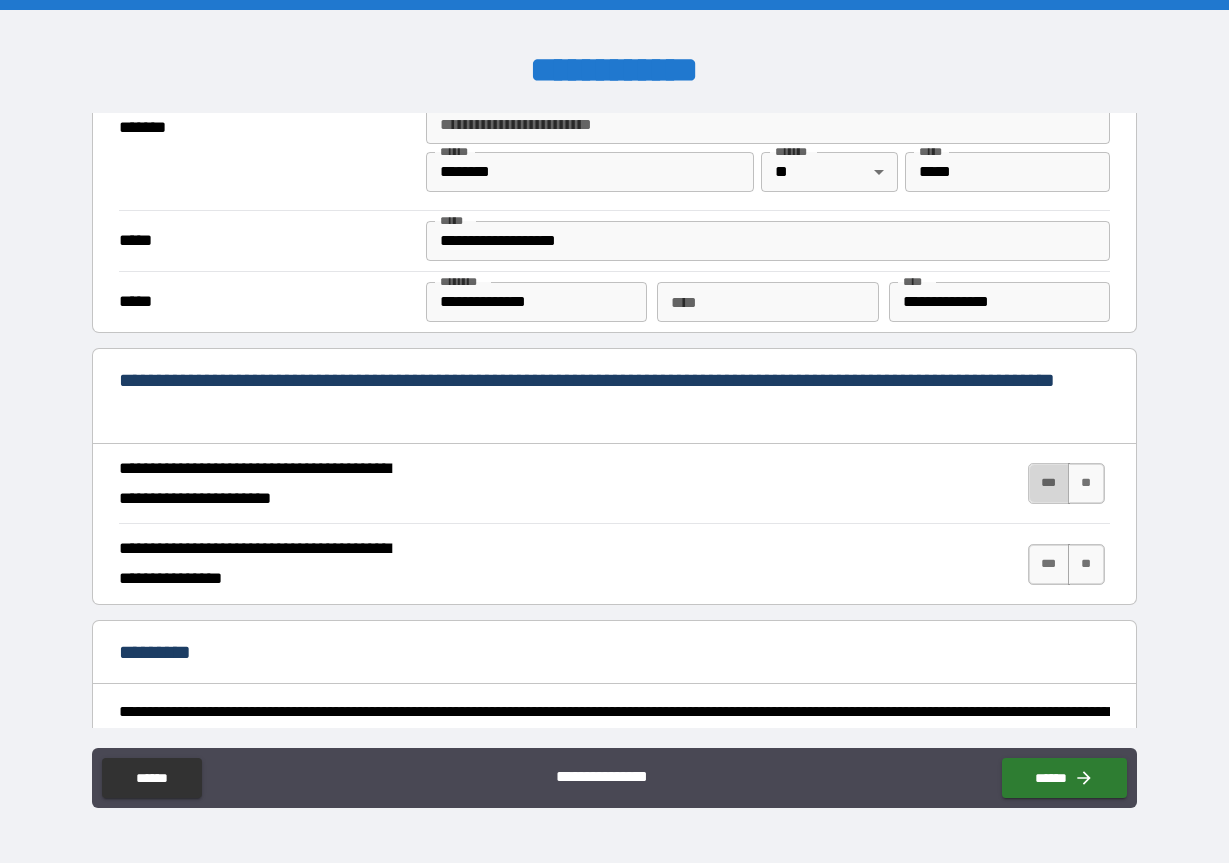 click on "***" at bounding box center [1049, 483] 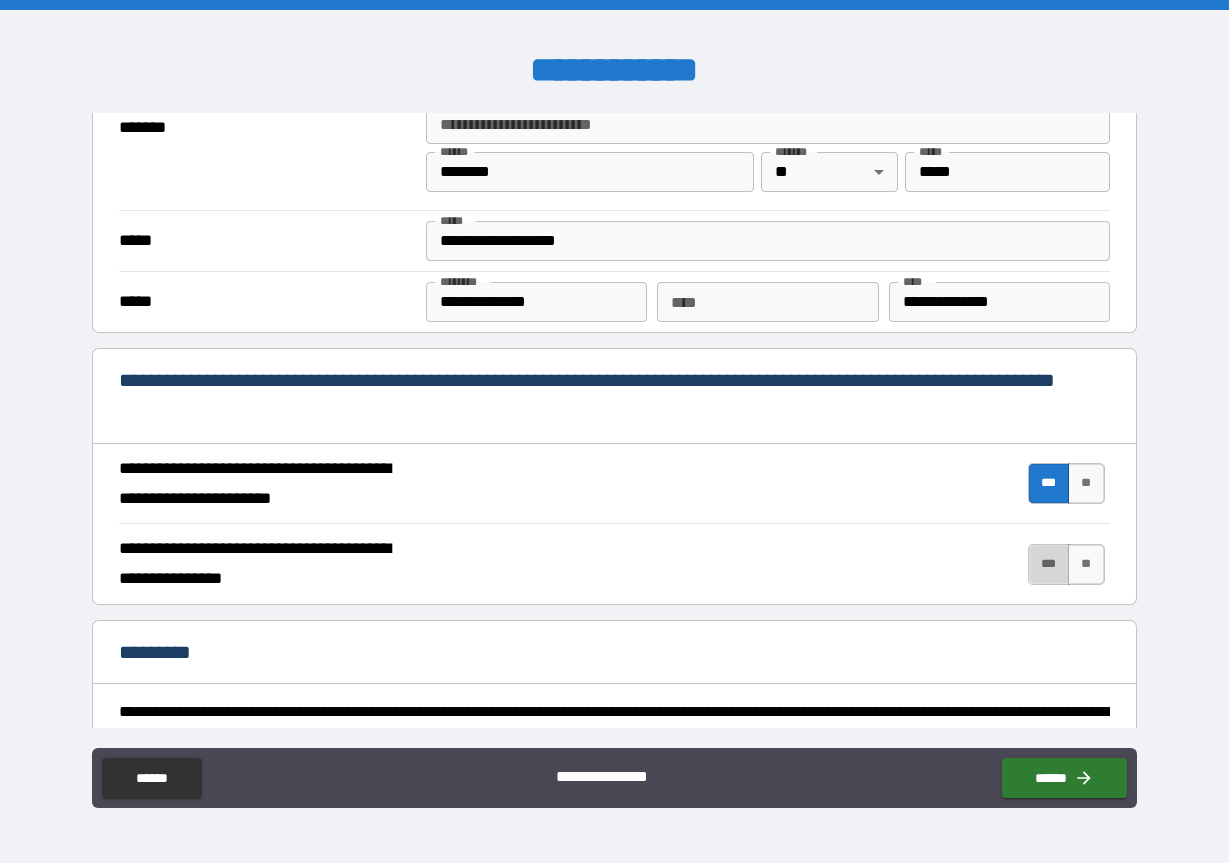 click on "***" at bounding box center (1049, 564) 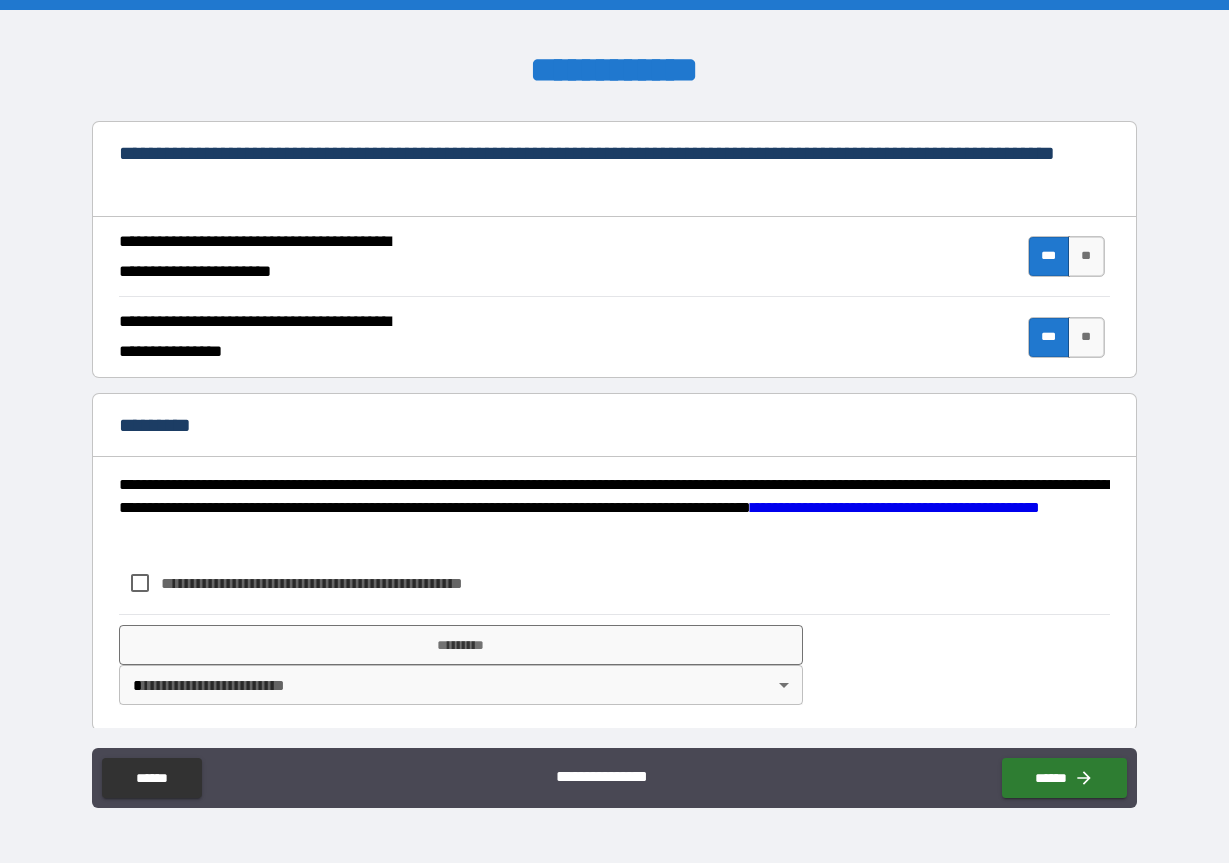 scroll, scrollTop: 1824, scrollLeft: 0, axis: vertical 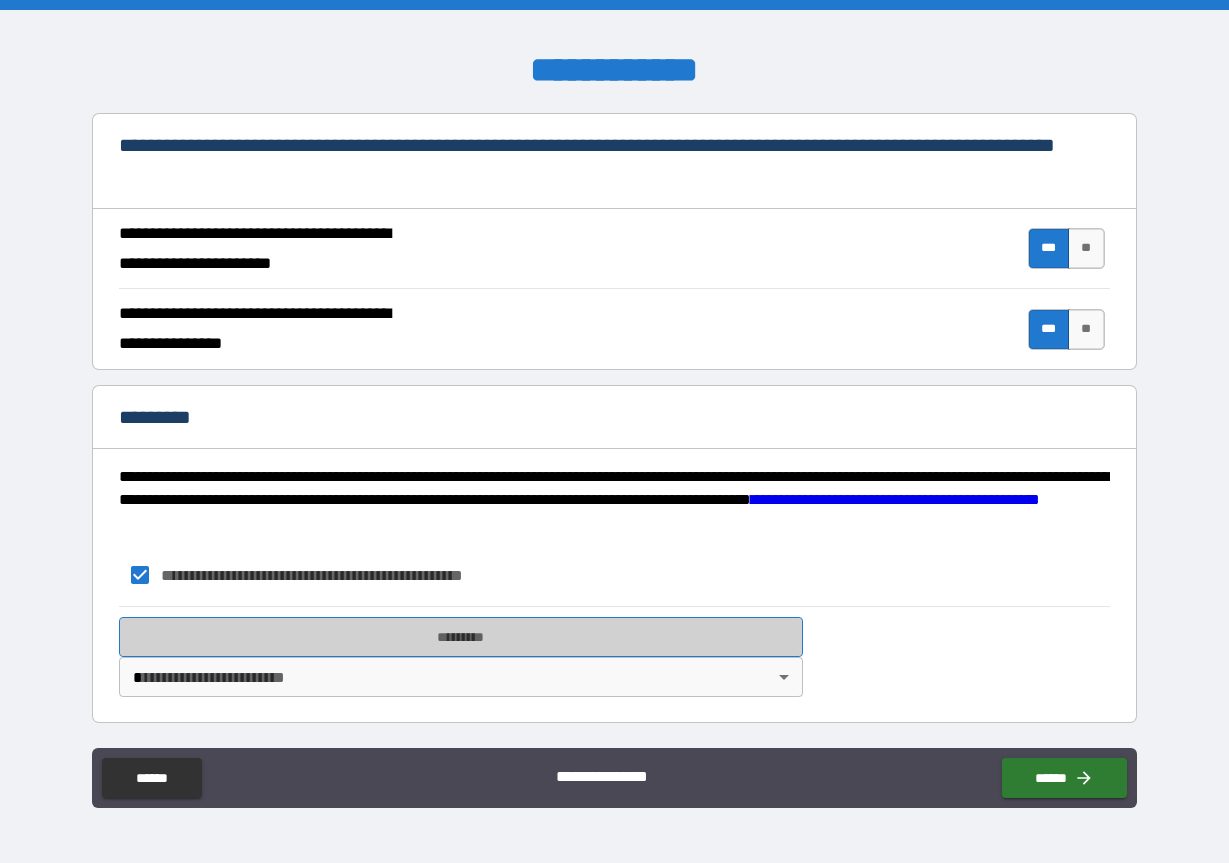 click on "*********" at bounding box center [460, 637] 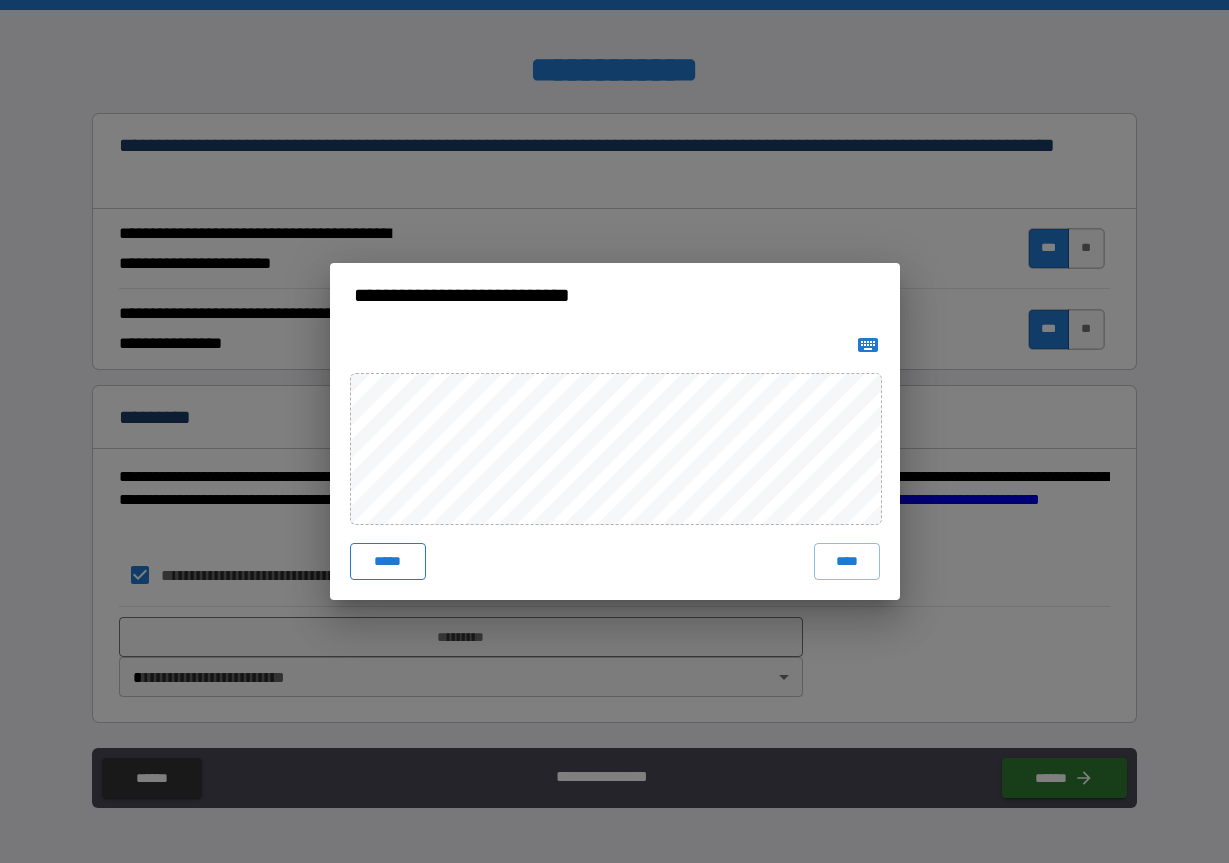 click on "*****" at bounding box center (388, 561) 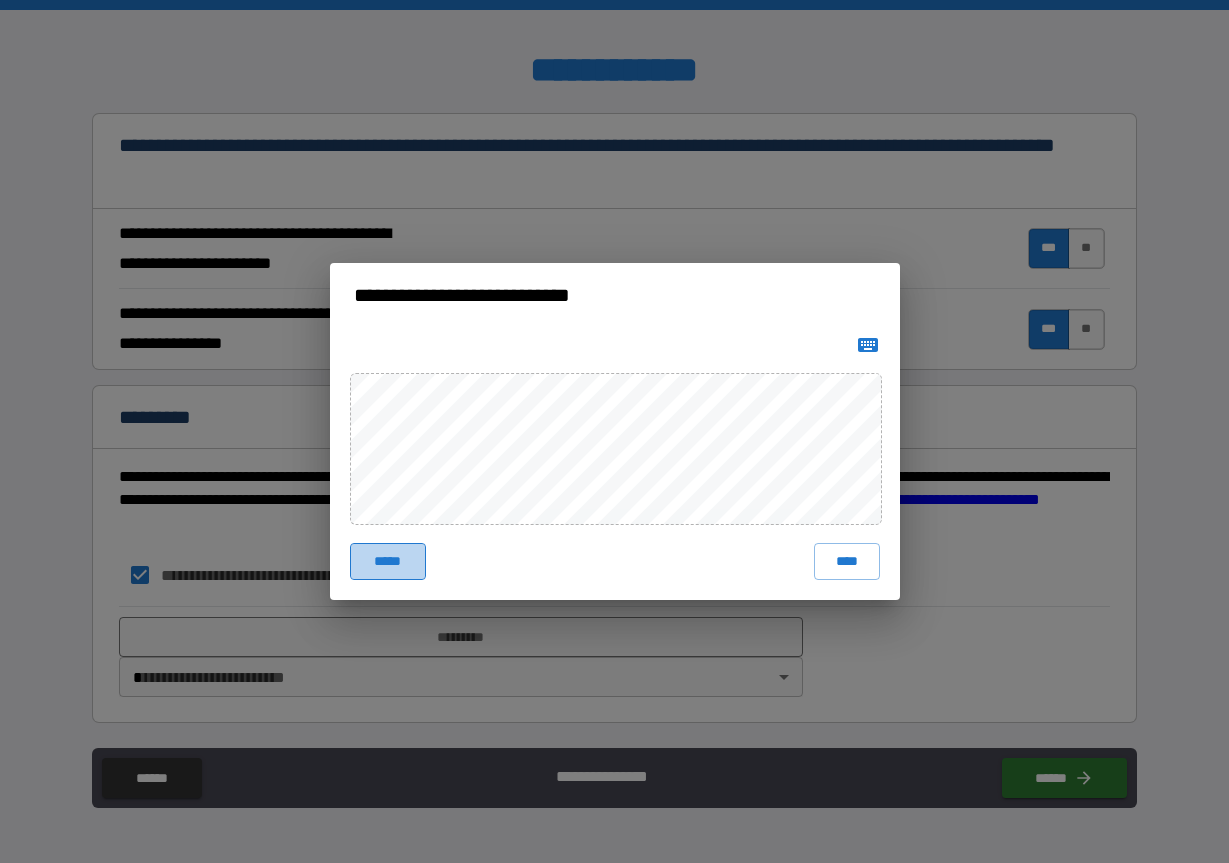 click on "*****" at bounding box center (388, 561) 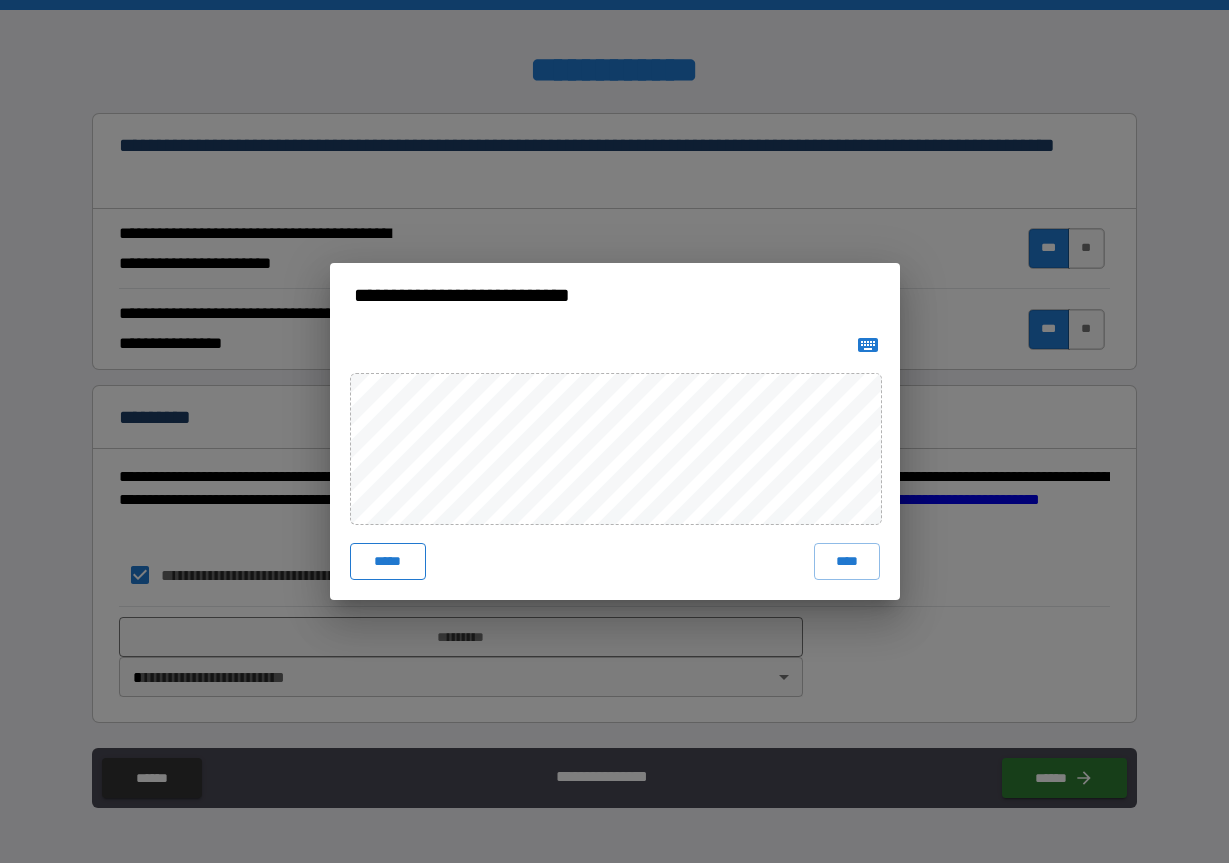 click on "*****" at bounding box center (388, 561) 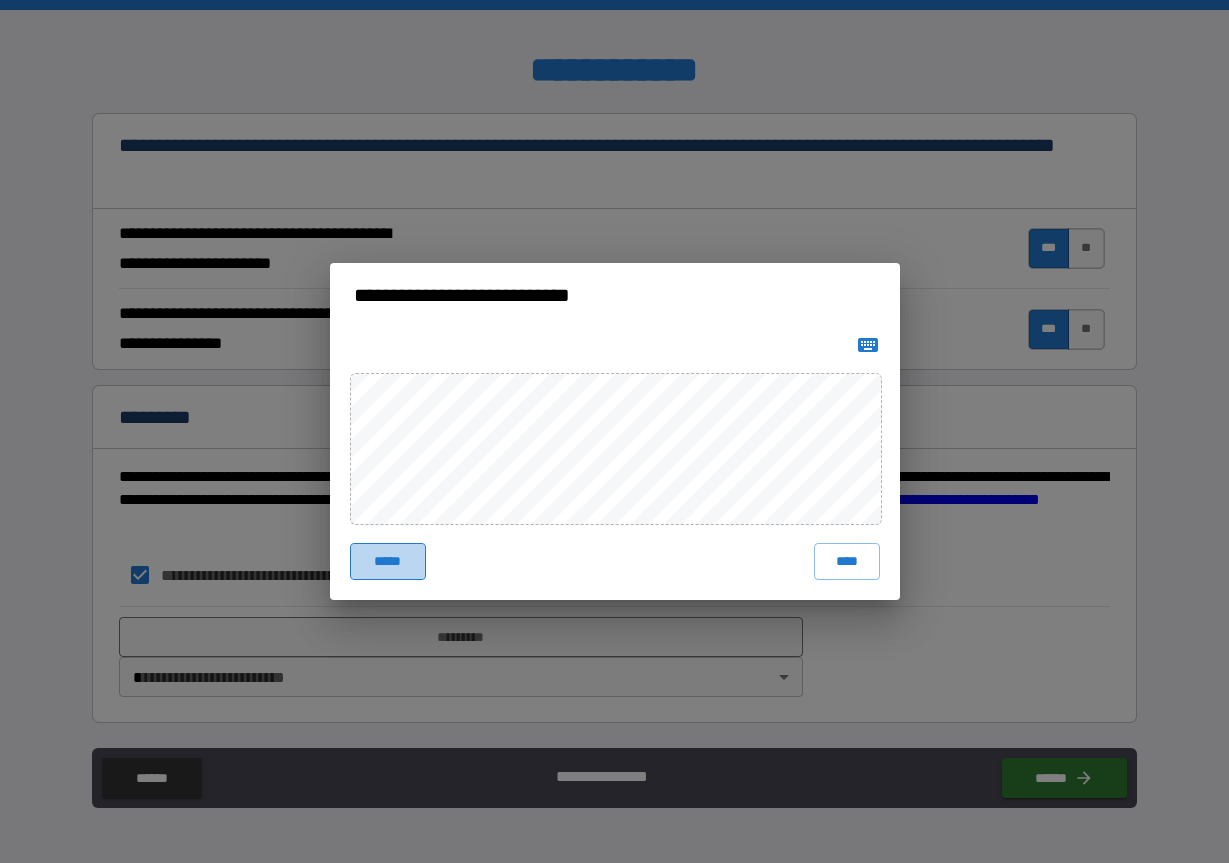 click on "*****" at bounding box center [388, 561] 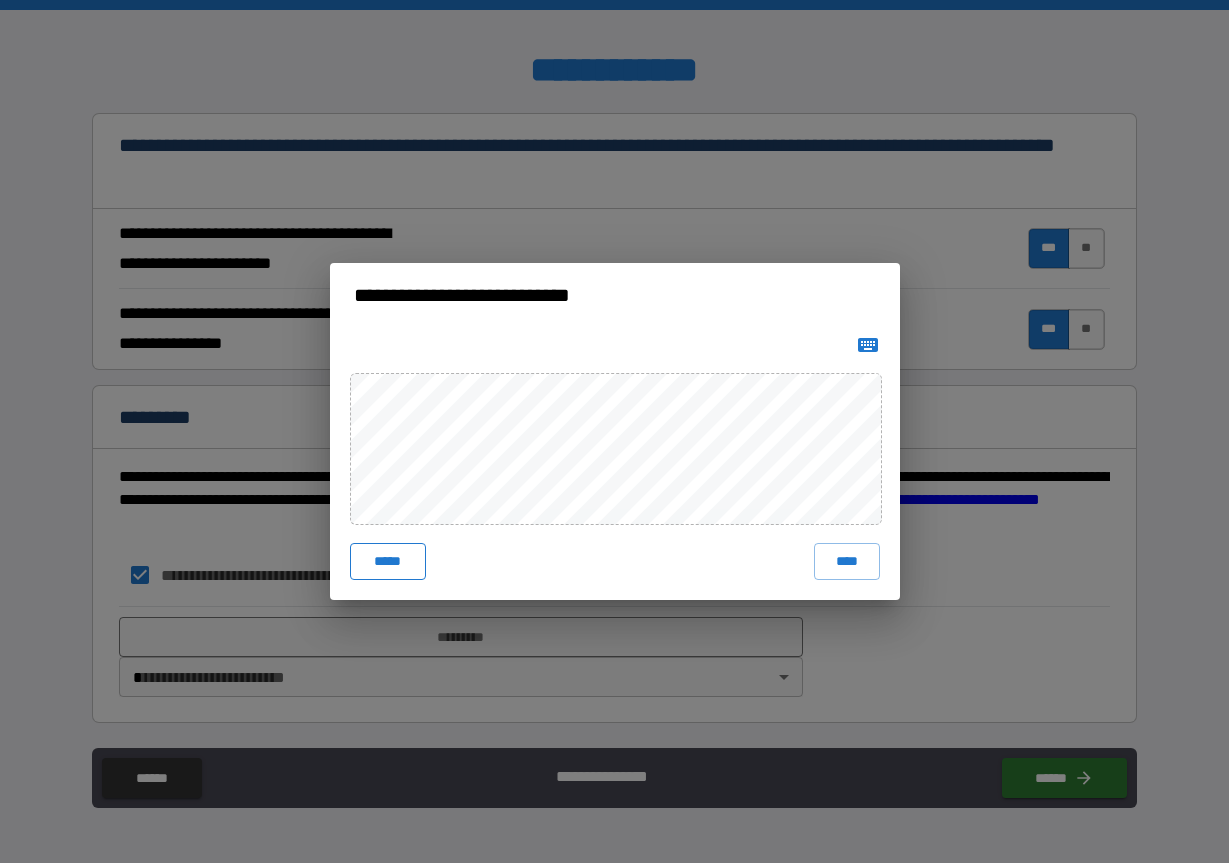 click on "*****" at bounding box center [388, 561] 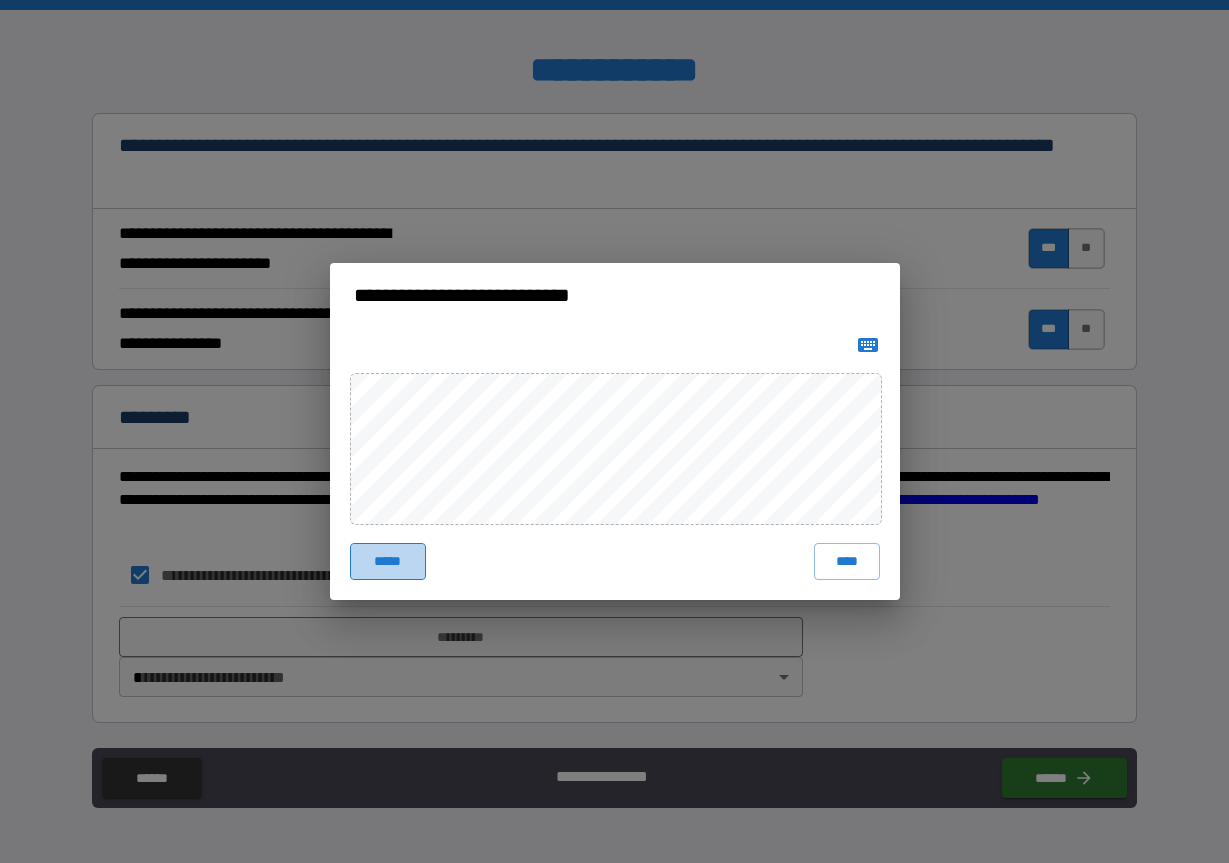 click on "*****" at bounding box center (388, 561) 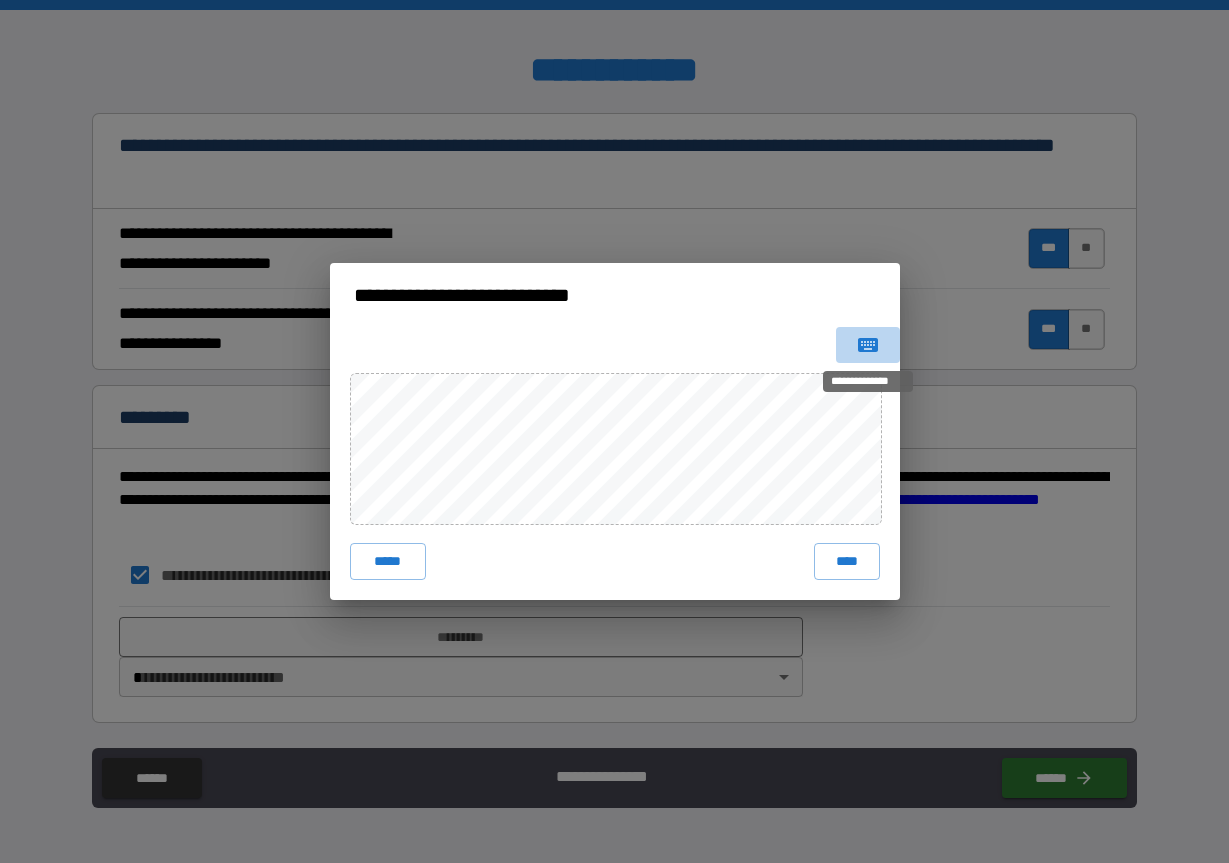 click 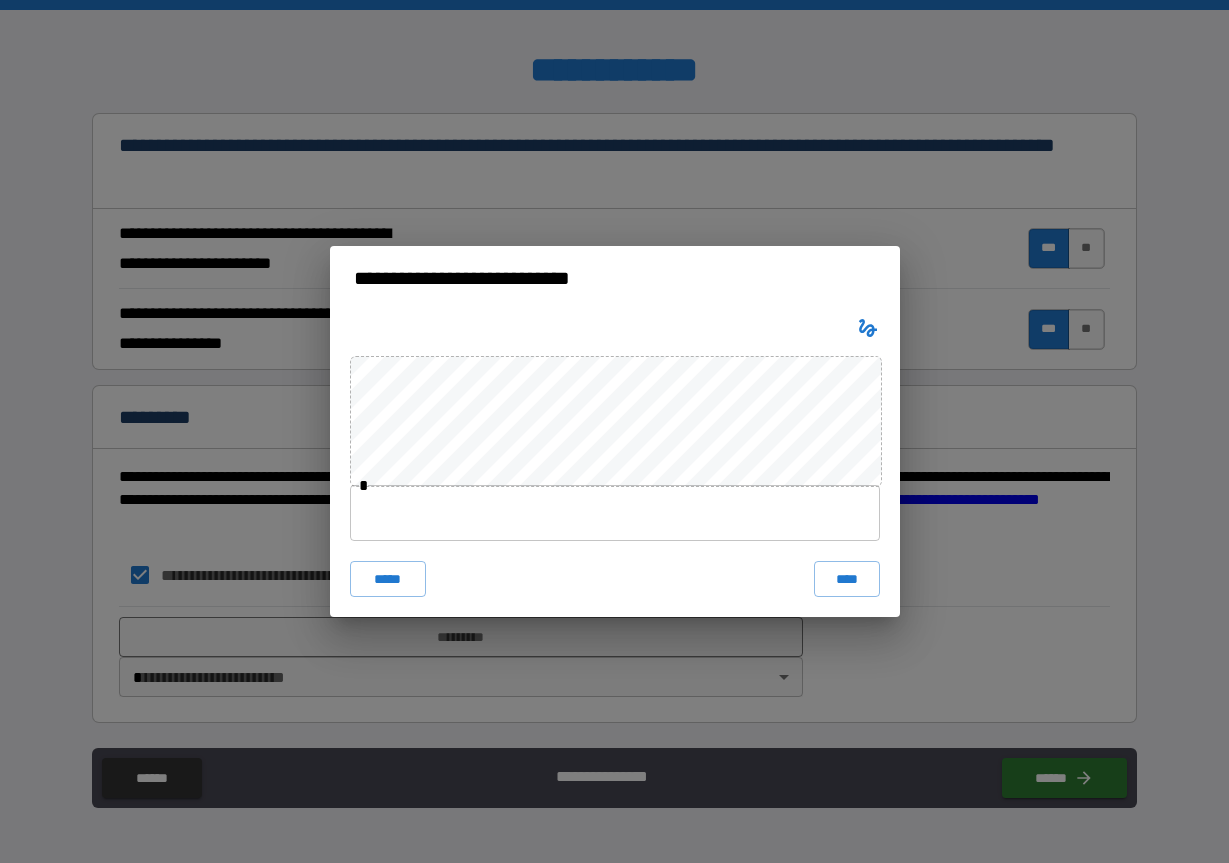 type 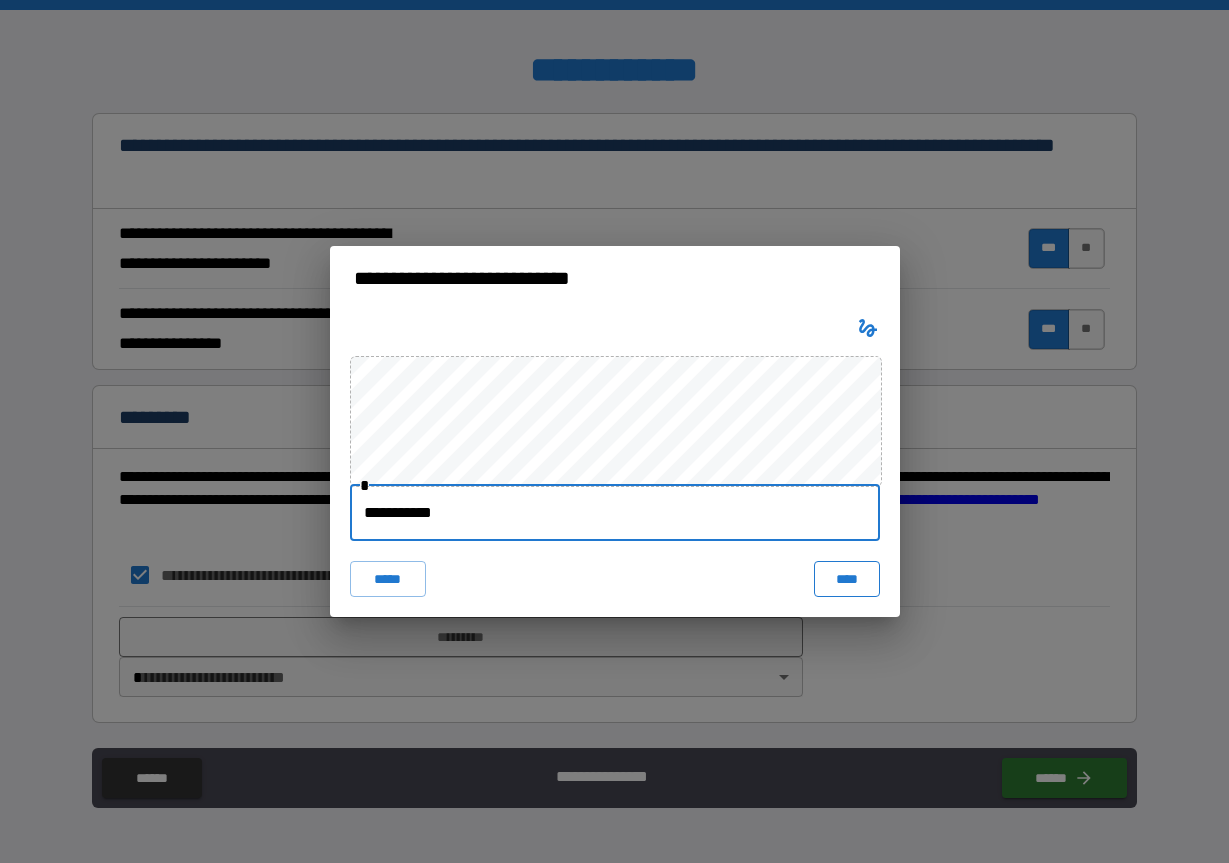 type on "**********" 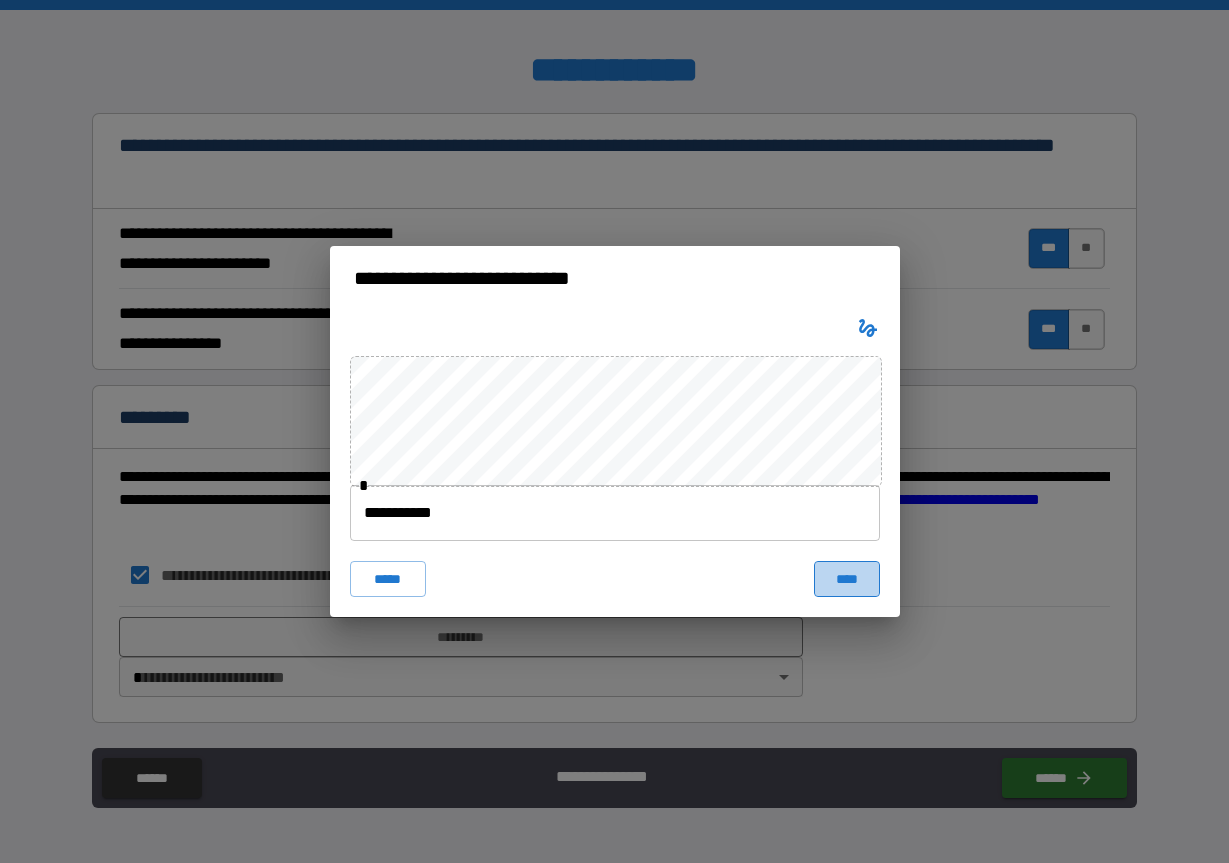 click on "****" at bounding box center (847, 579) 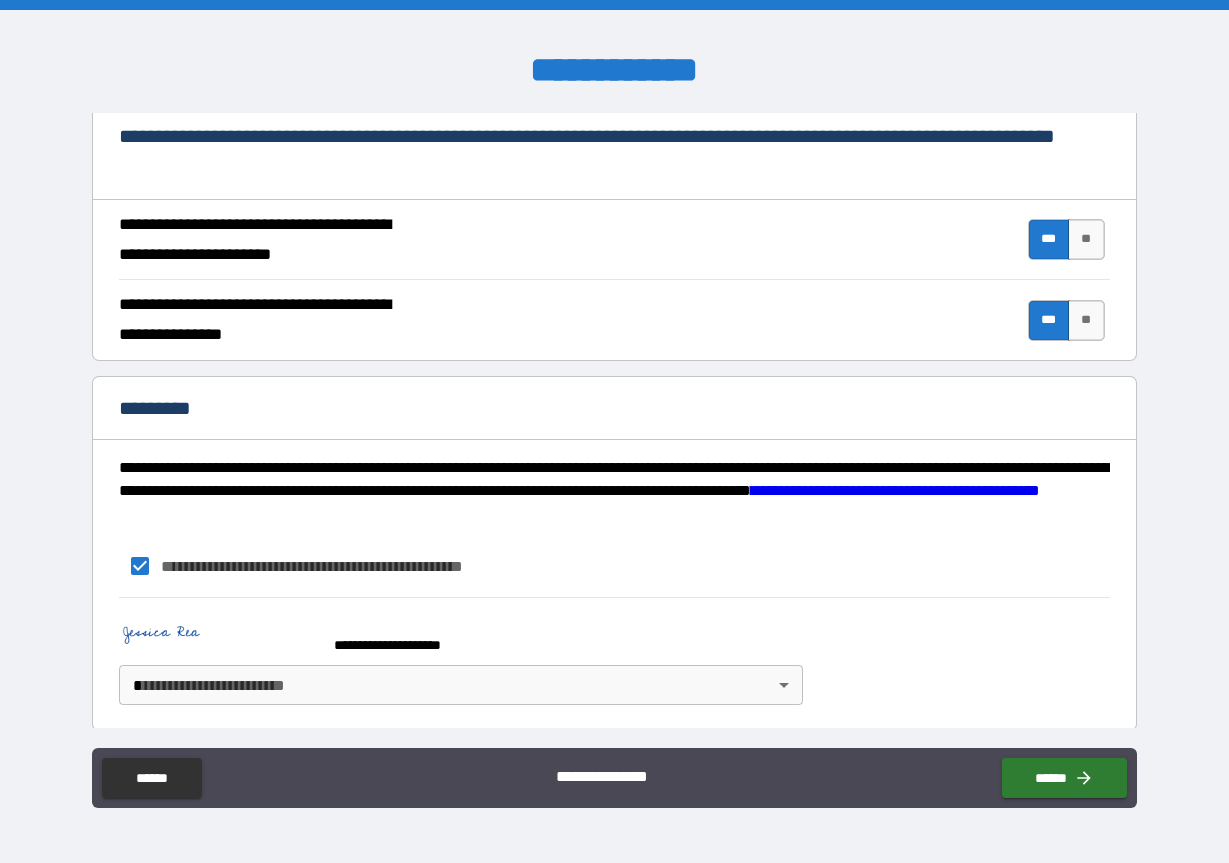 scroll, scrollTop: 1848, scrollLeft: 0, axis: vertical 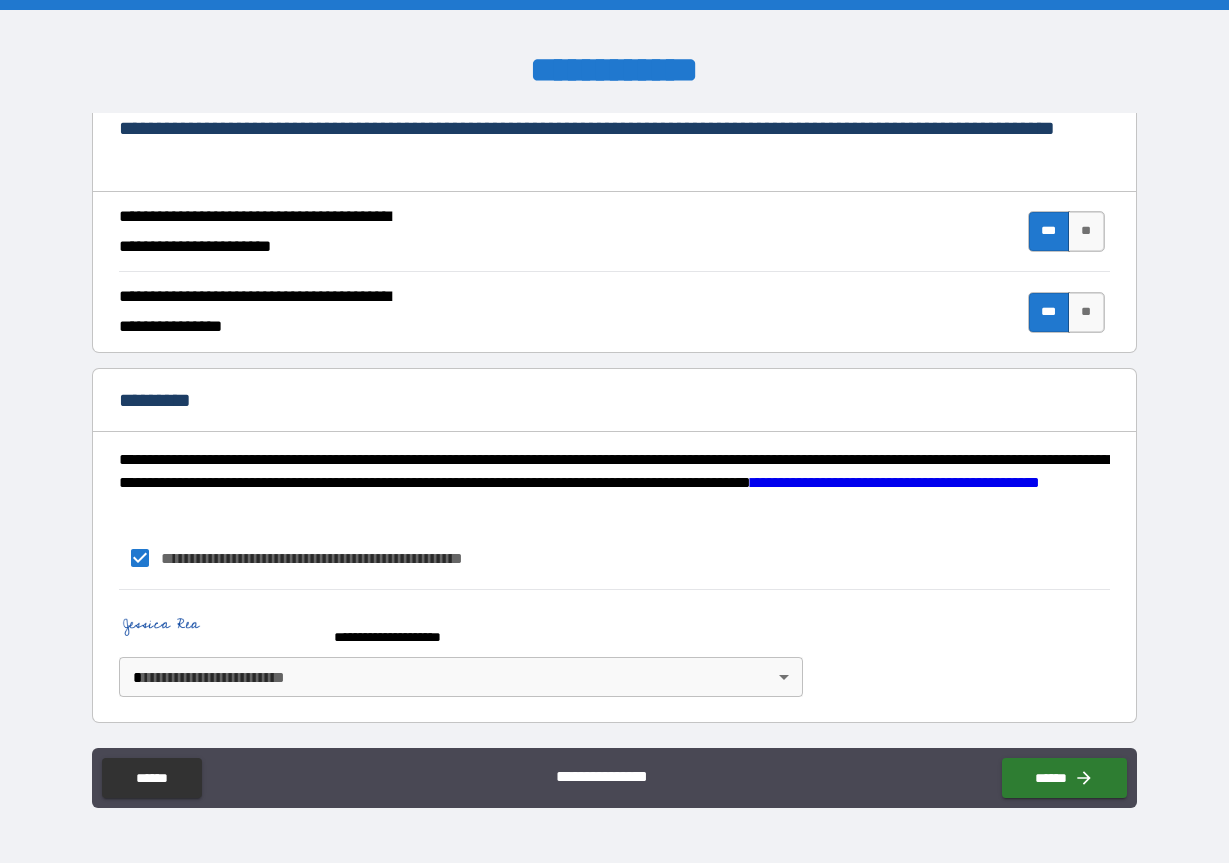 click on "**********" at bounding box center (614, 431) 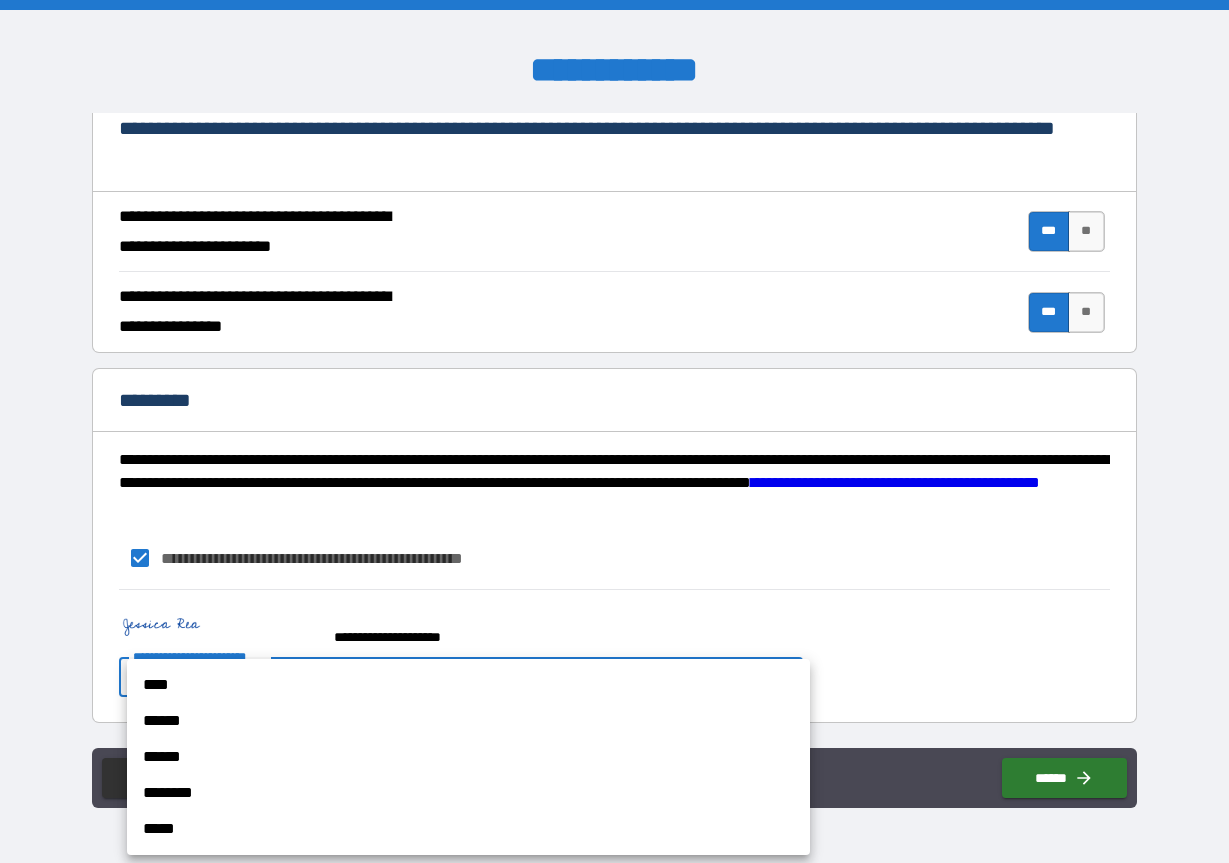 click on "****" at bounding box center [468, 685] 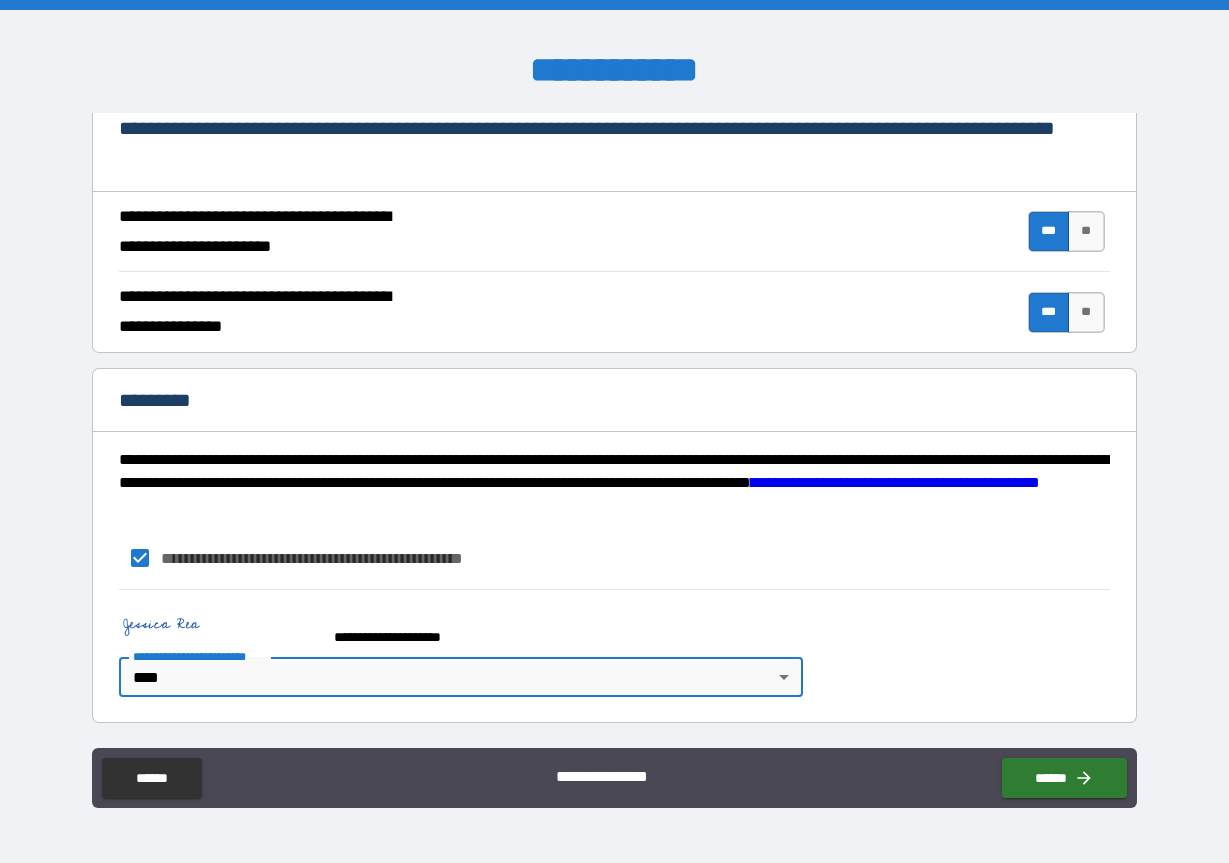 type on "*" 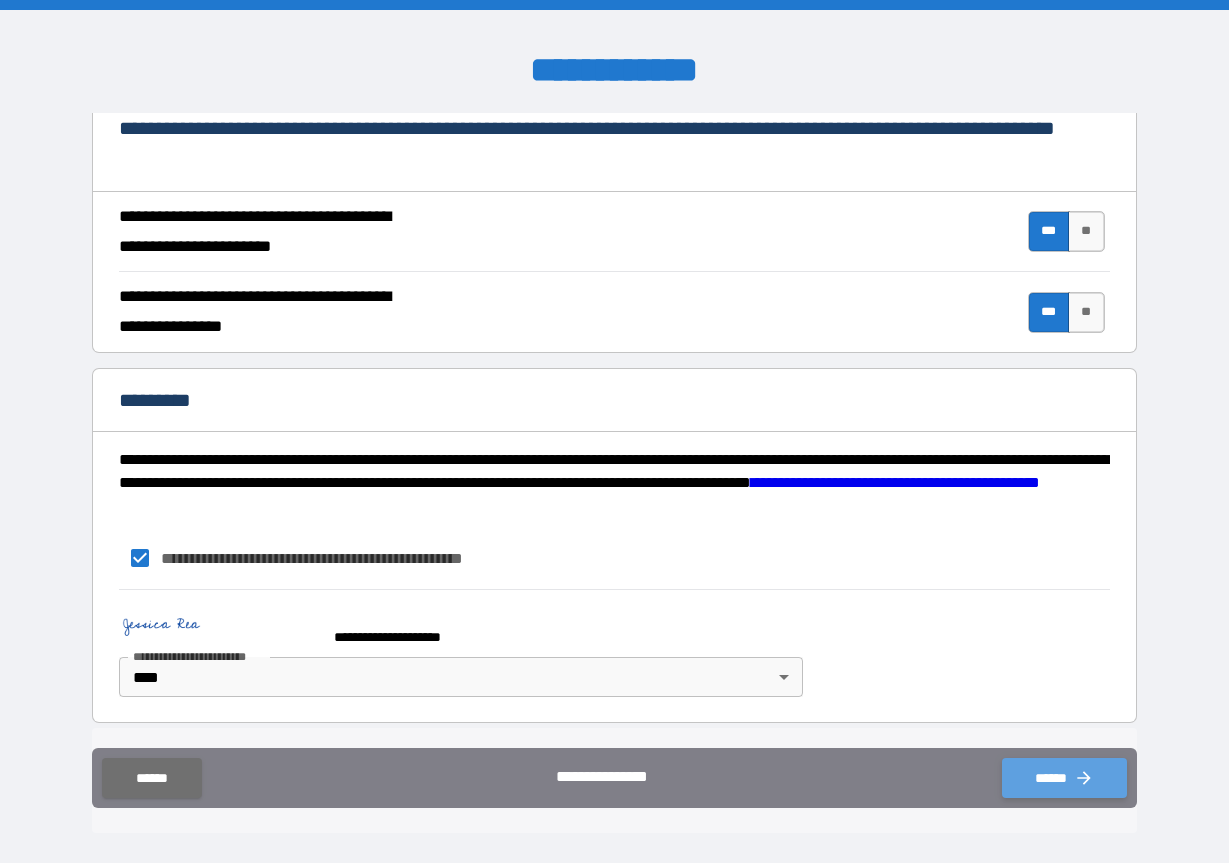click 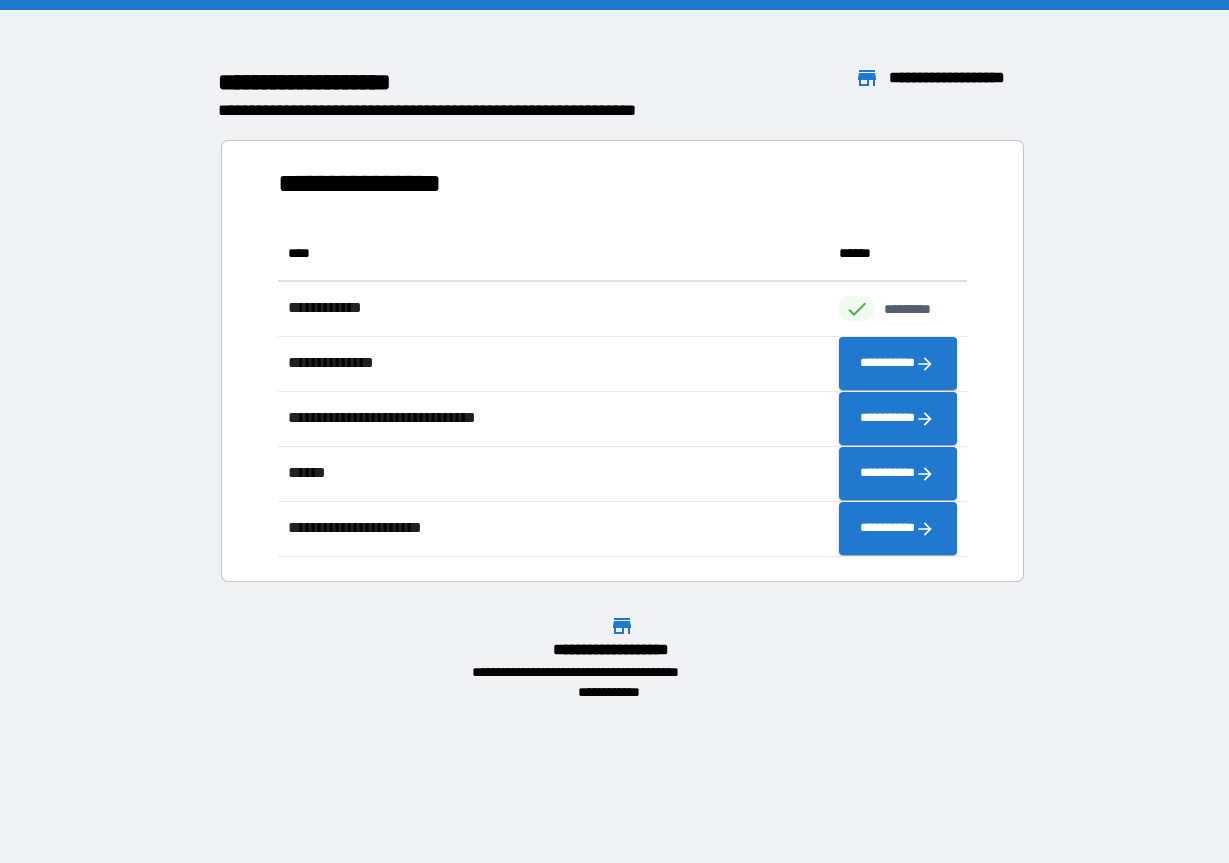 scroll, scrollTop: 1, scrollLeft: 1, axis: both 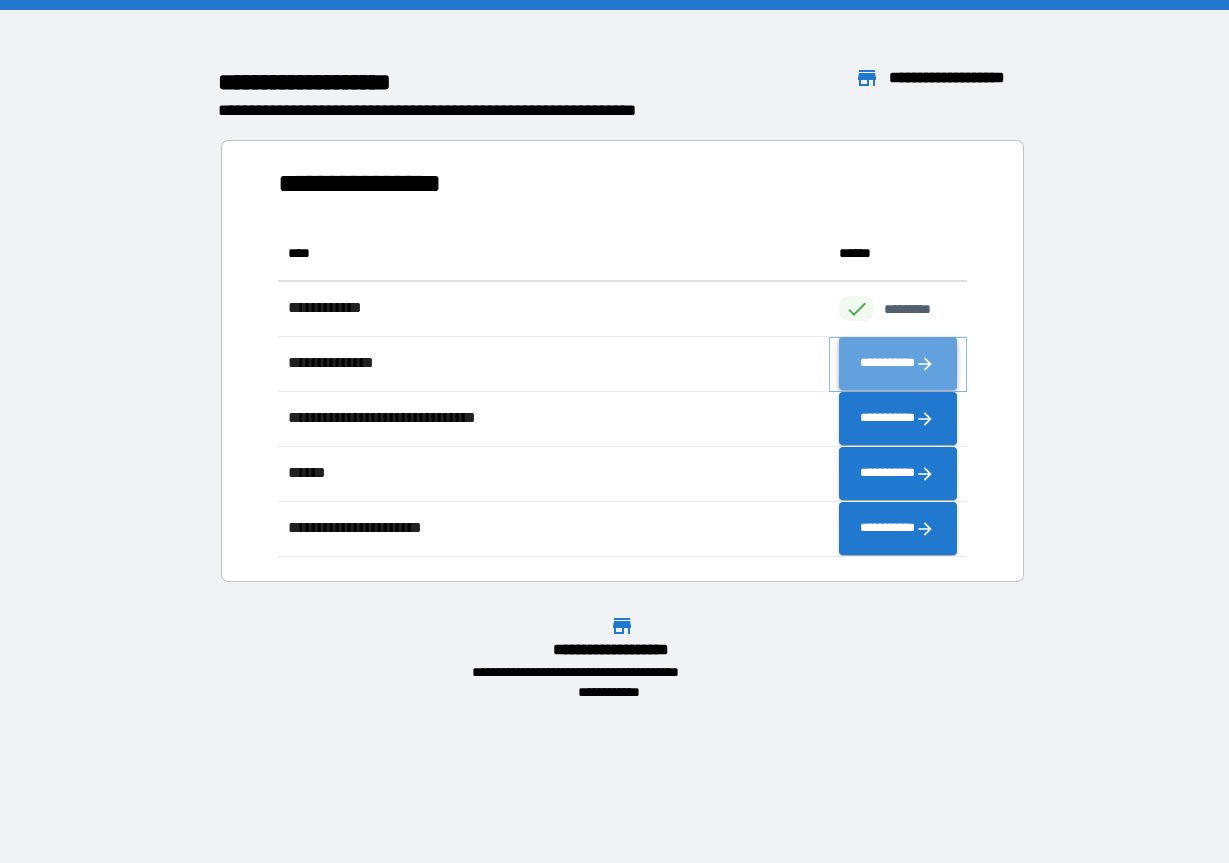 click on "**********" at bounding box center [898, 364] 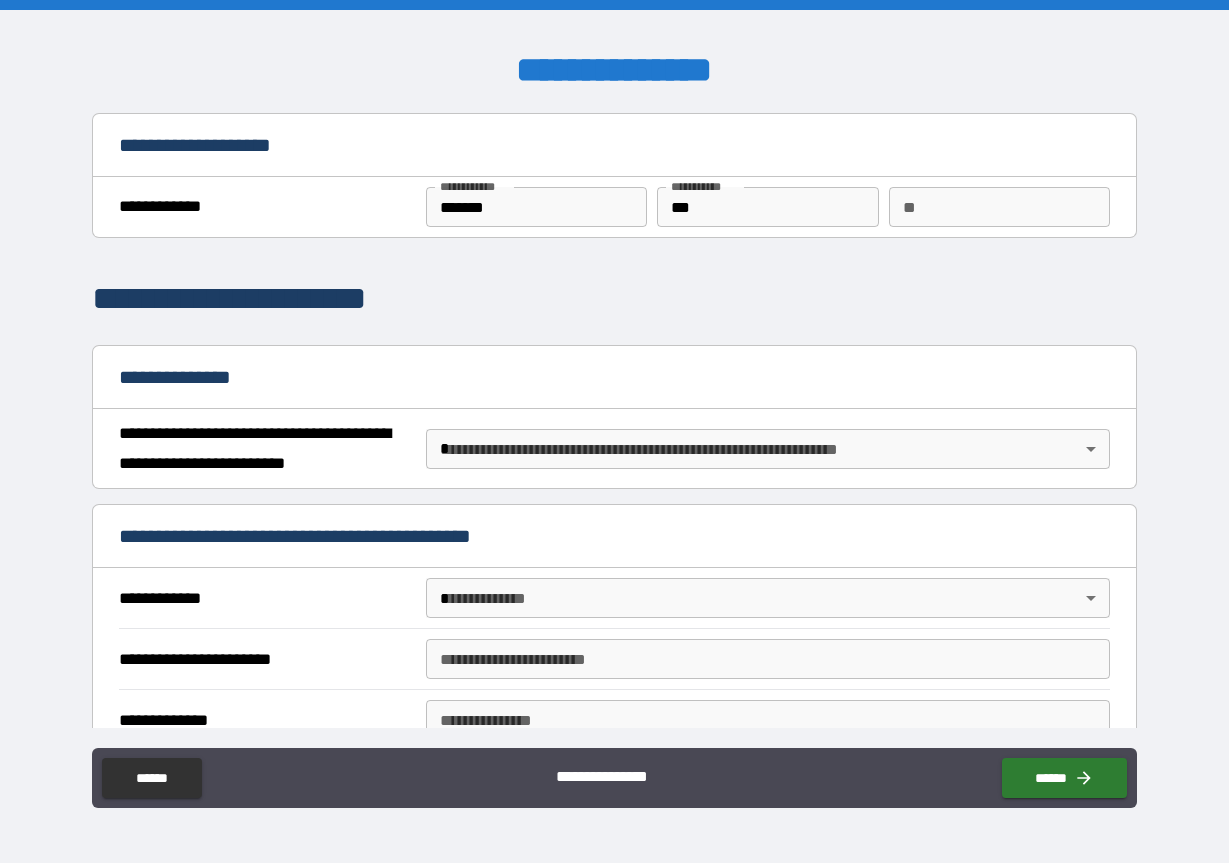 click on "**********" at bounding box center (614, 431) 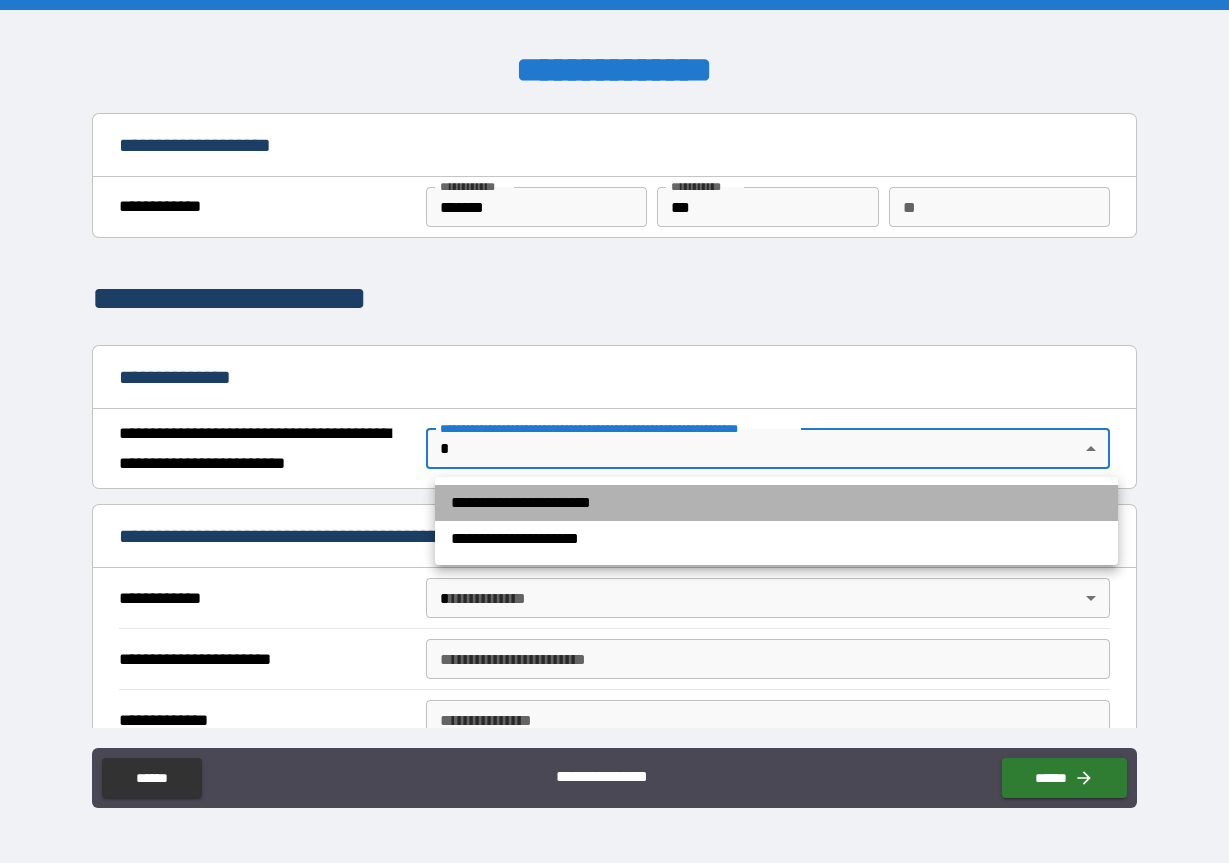 click on "**********" at bounding box center (776, 503) 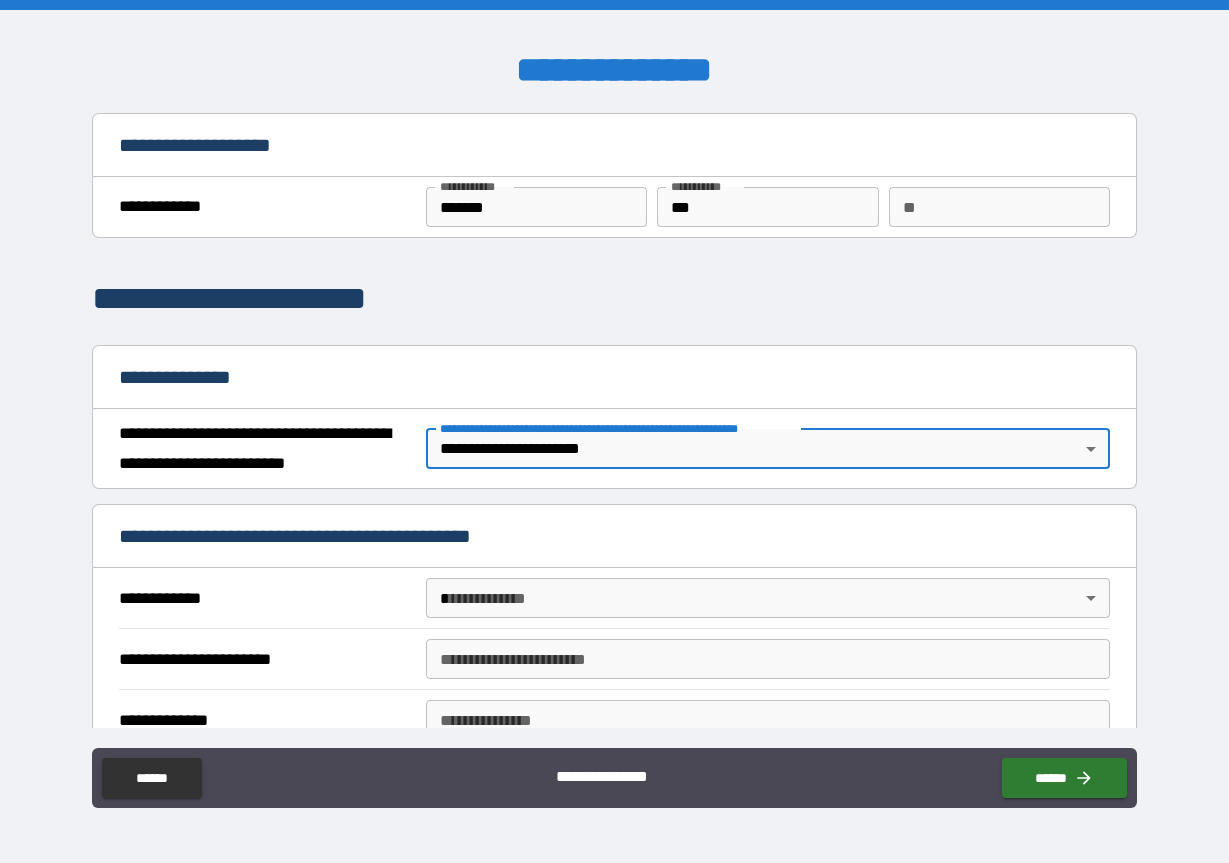 click on "**********" at bounding box center [614, 431] 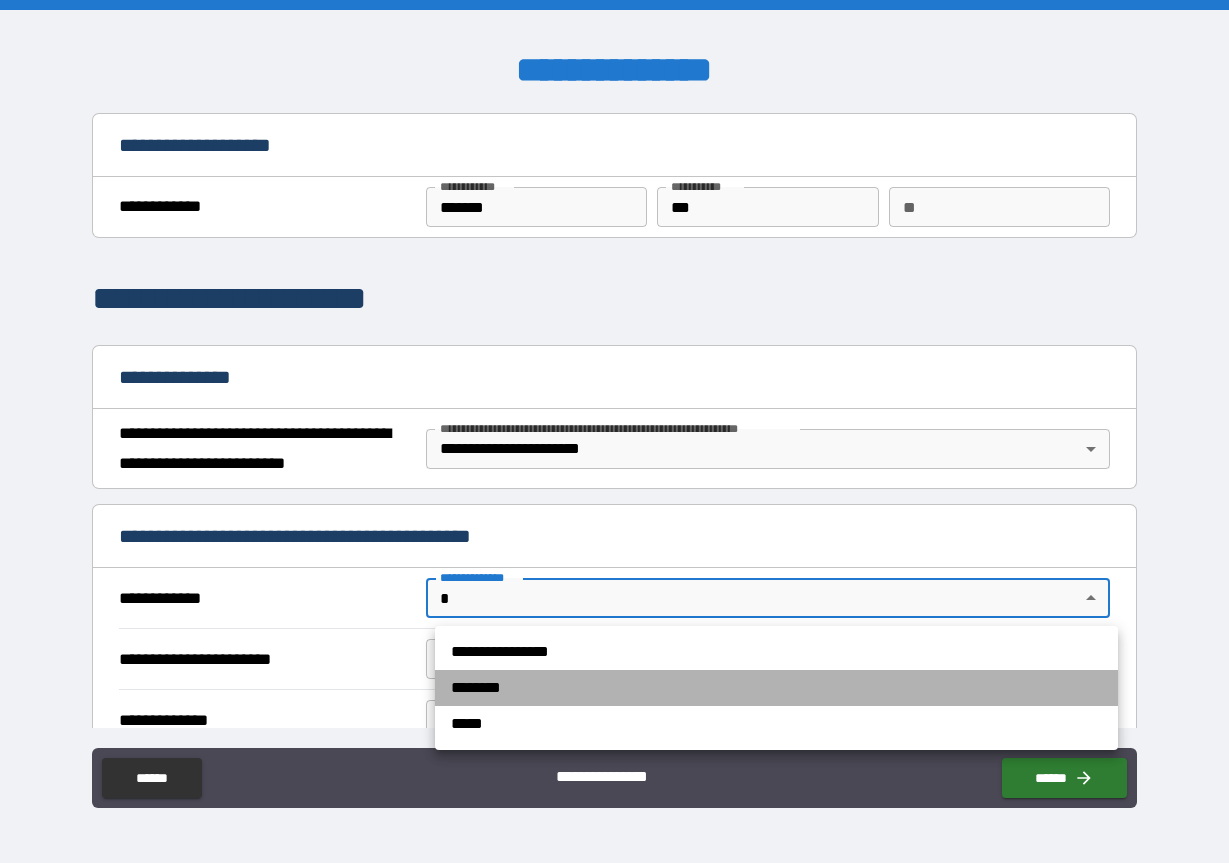 click on "********" at bounding box center (776, 688) 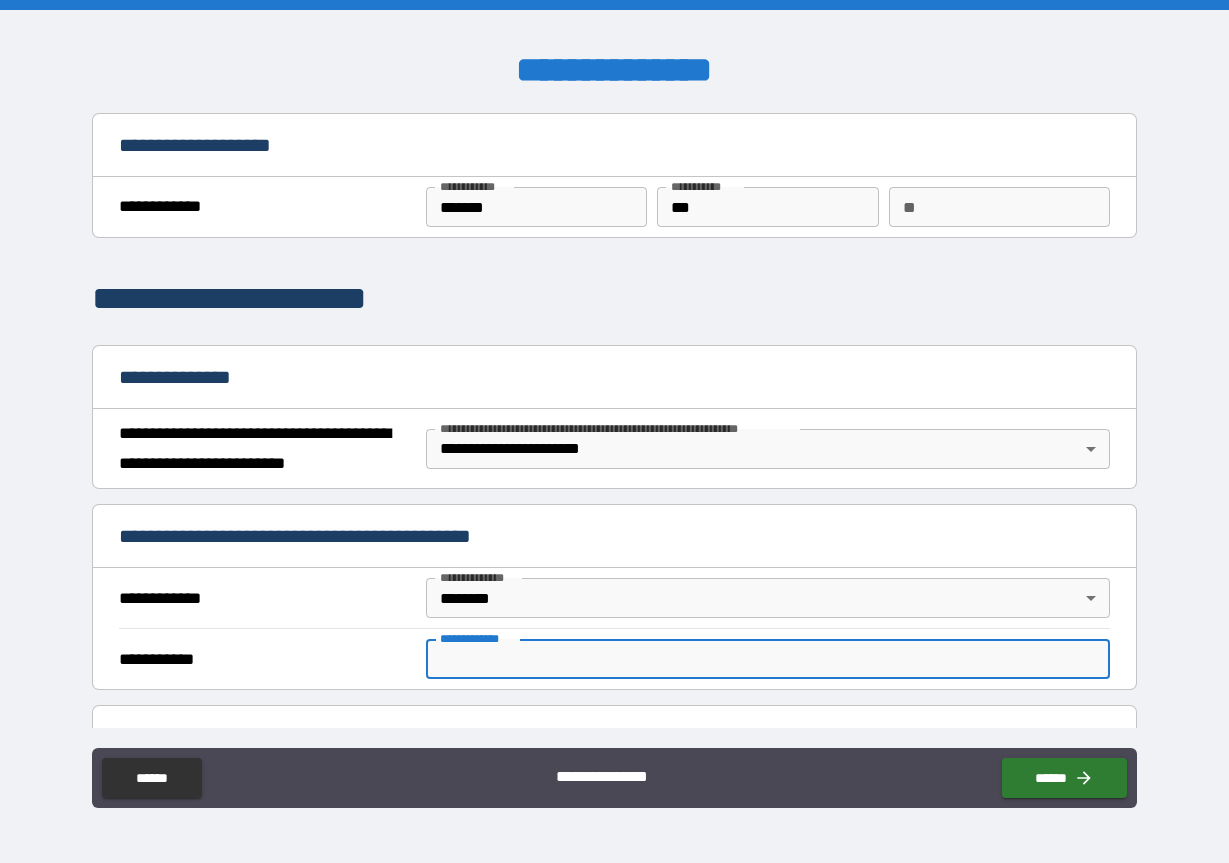 click on "**********" at bounding box center [767, 659] 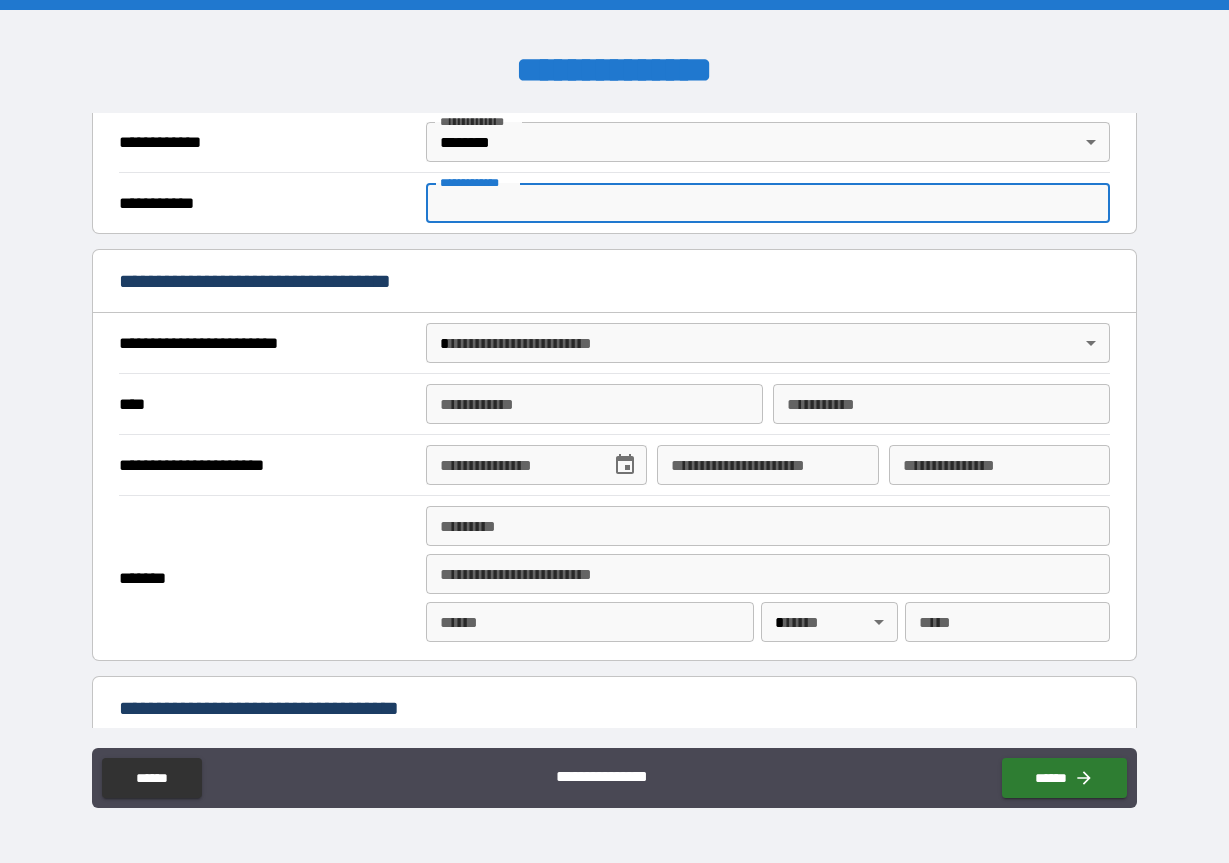 scroll, scrollTop: 228, scrollLeft: 0, axis: vertical 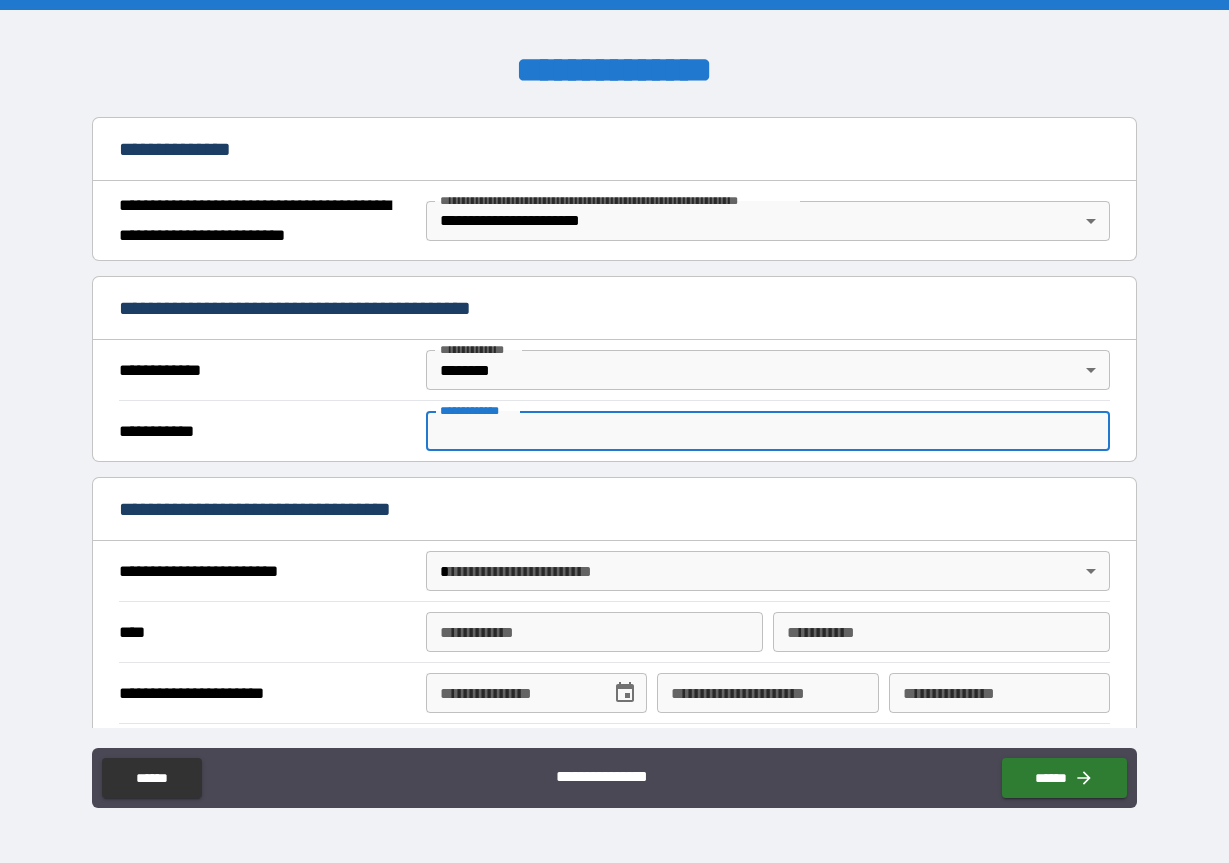 click on "**********" at bounding box center (767, 431) 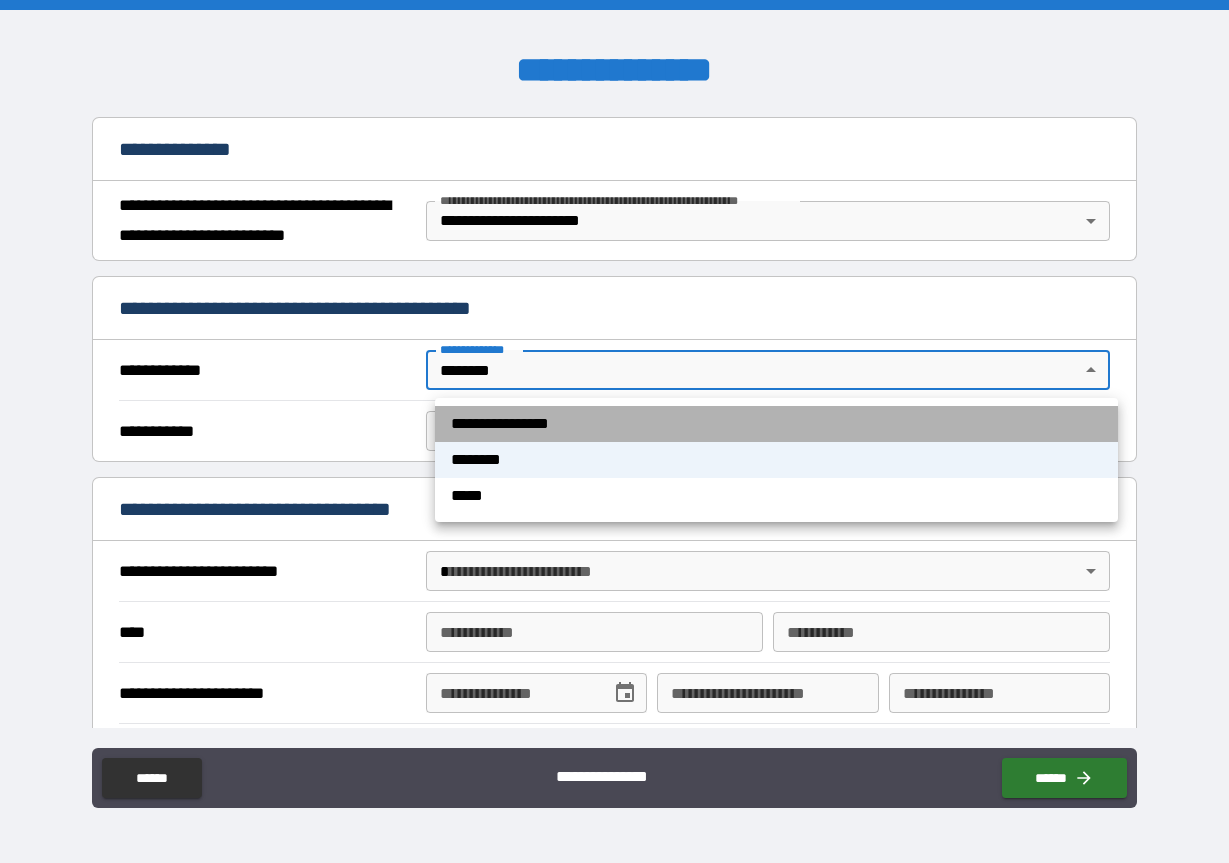 click on "**********" at bounding box center [776, 424] 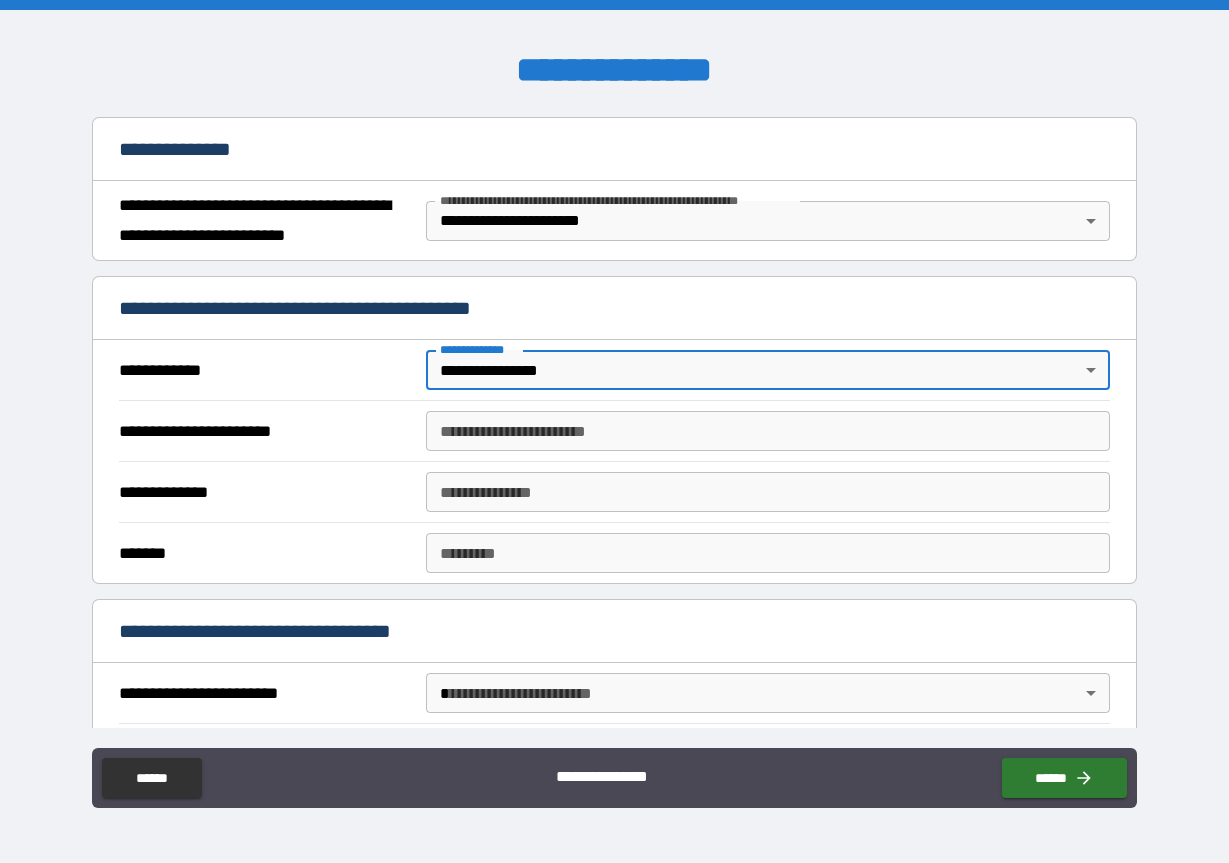 click on "**********" at bounding box center [767, 431] 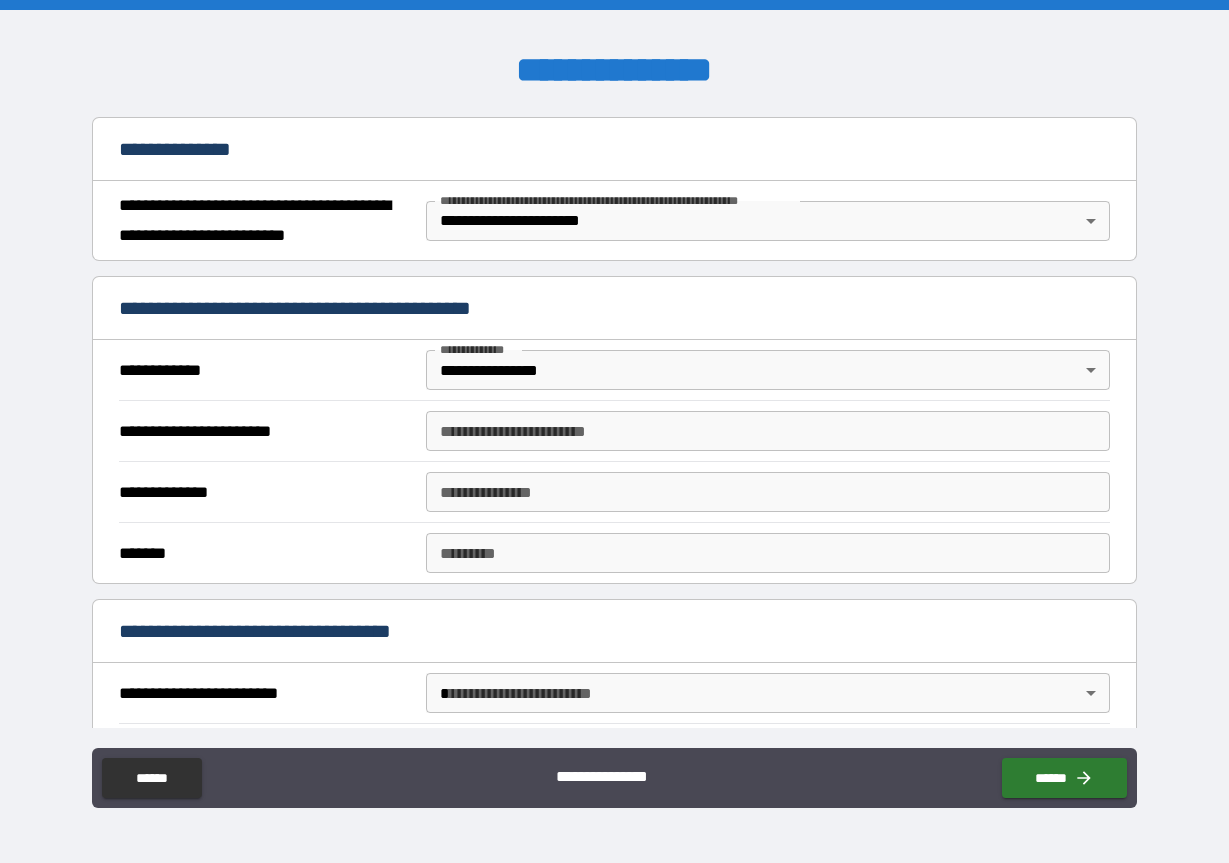 click on "**********" at bounding box center [767, 431] 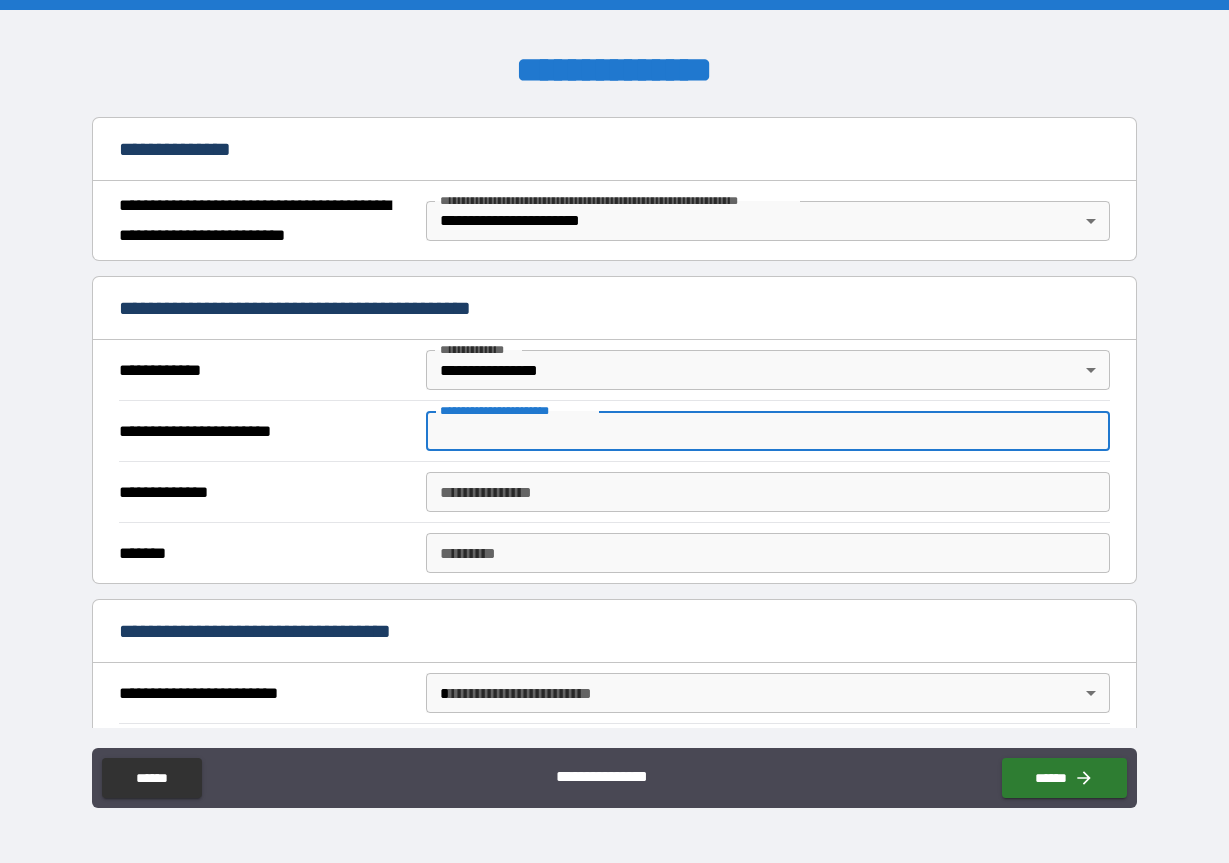 click on "**********" at bounding box center (767, 431) 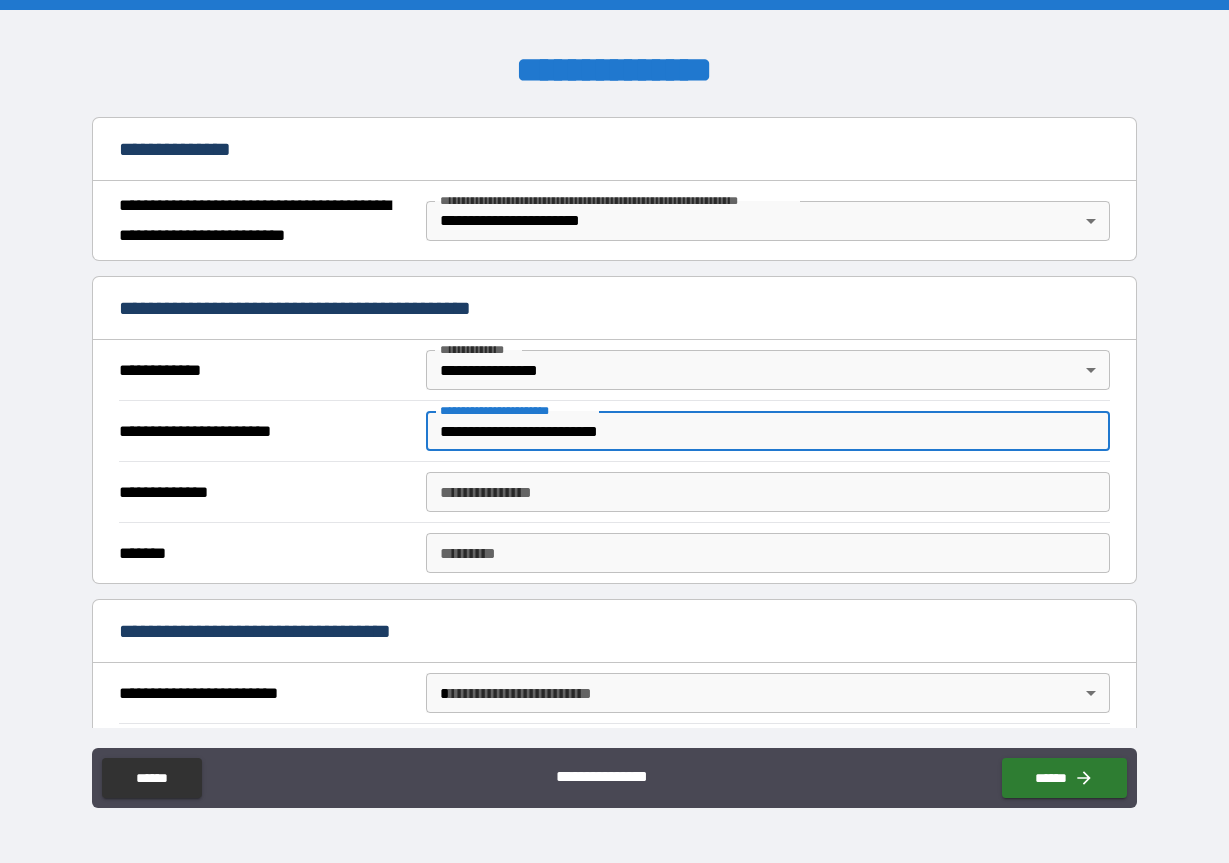type on "**********" 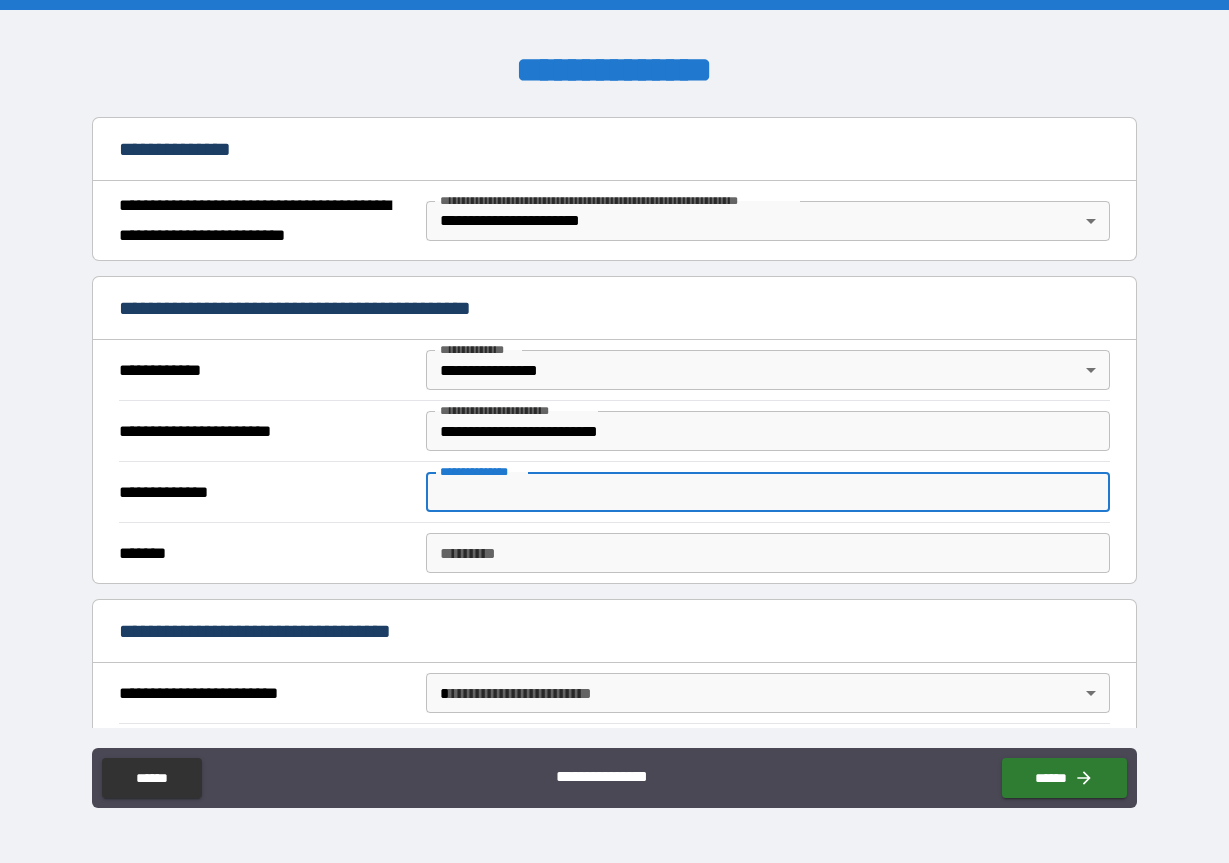 click on "**********" at bounding box center (767, 492) 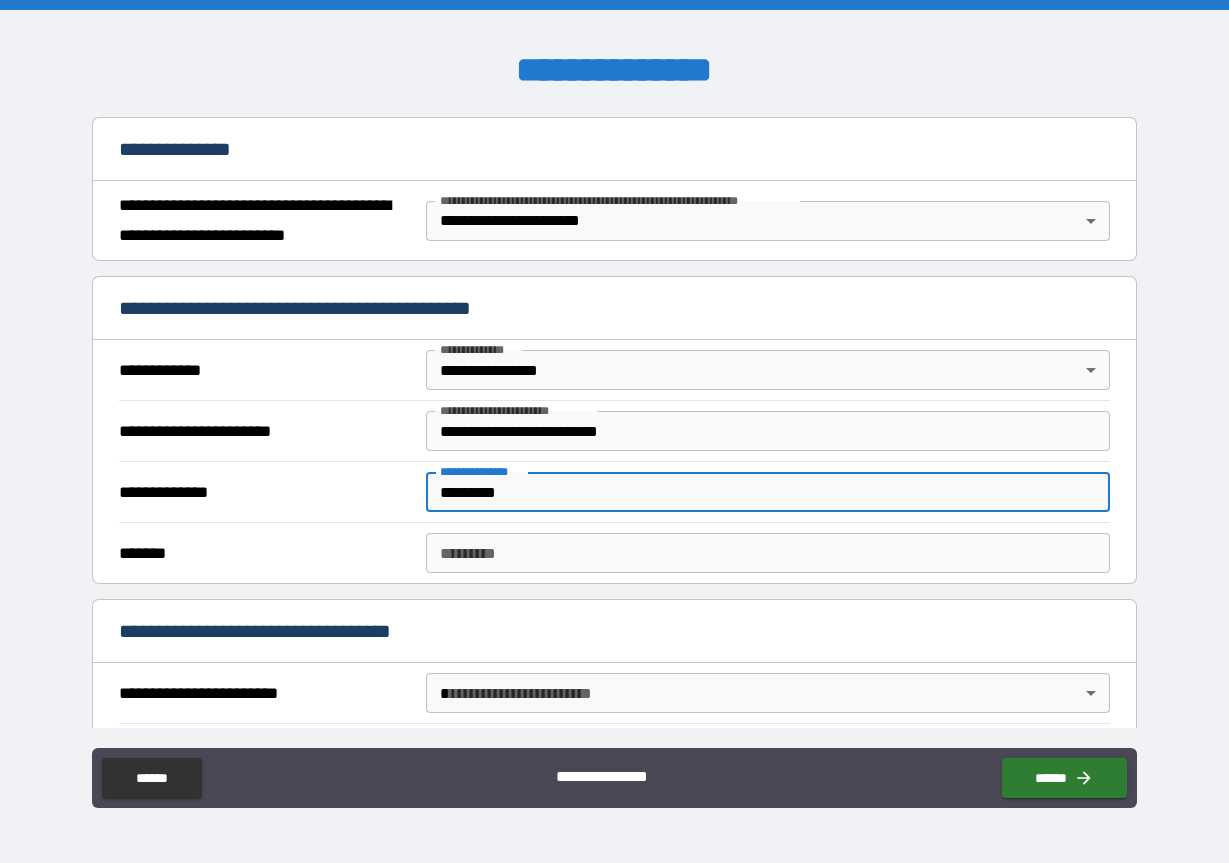 type on "*********" 